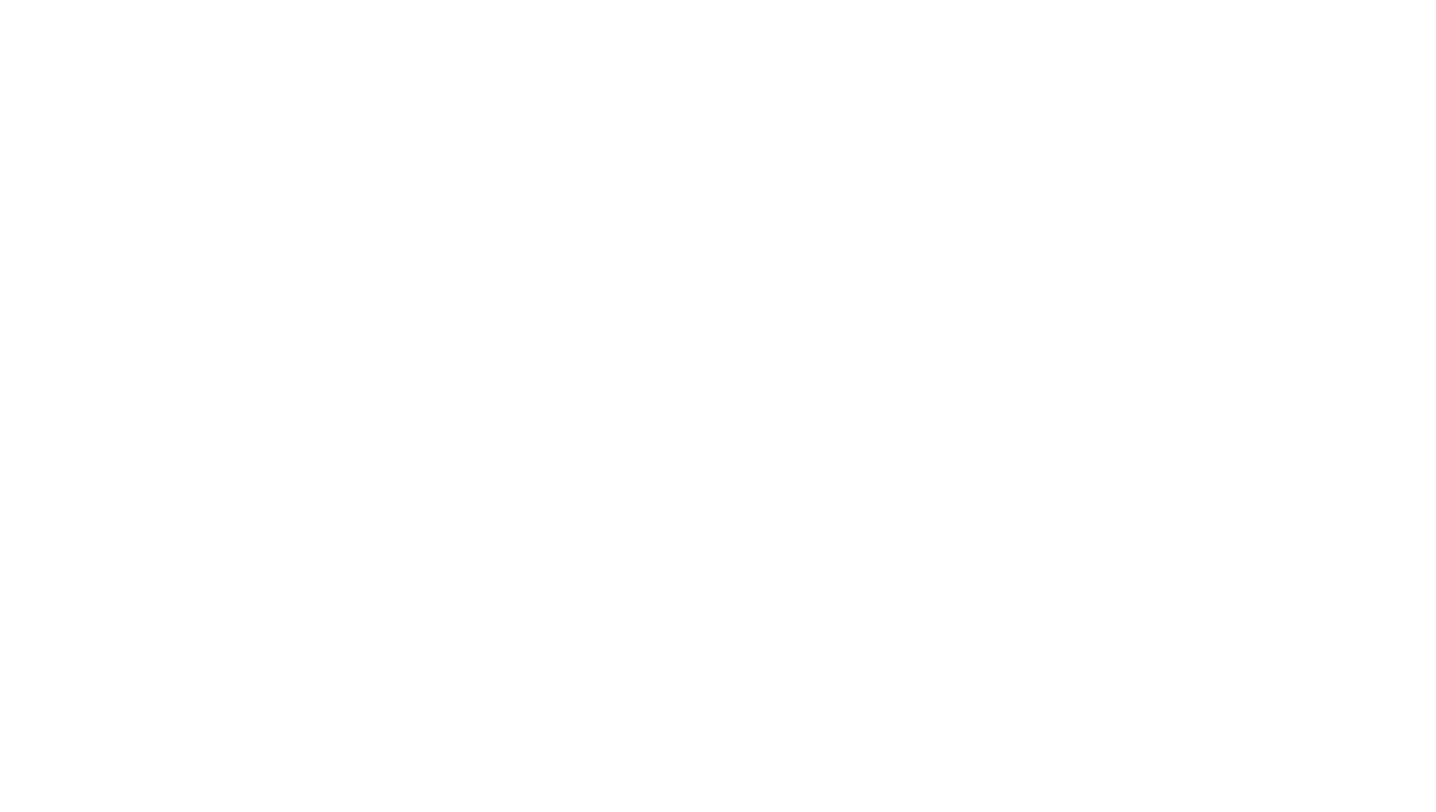 scroll, scrollTop: 0, scrollLeft: 0, axis: both 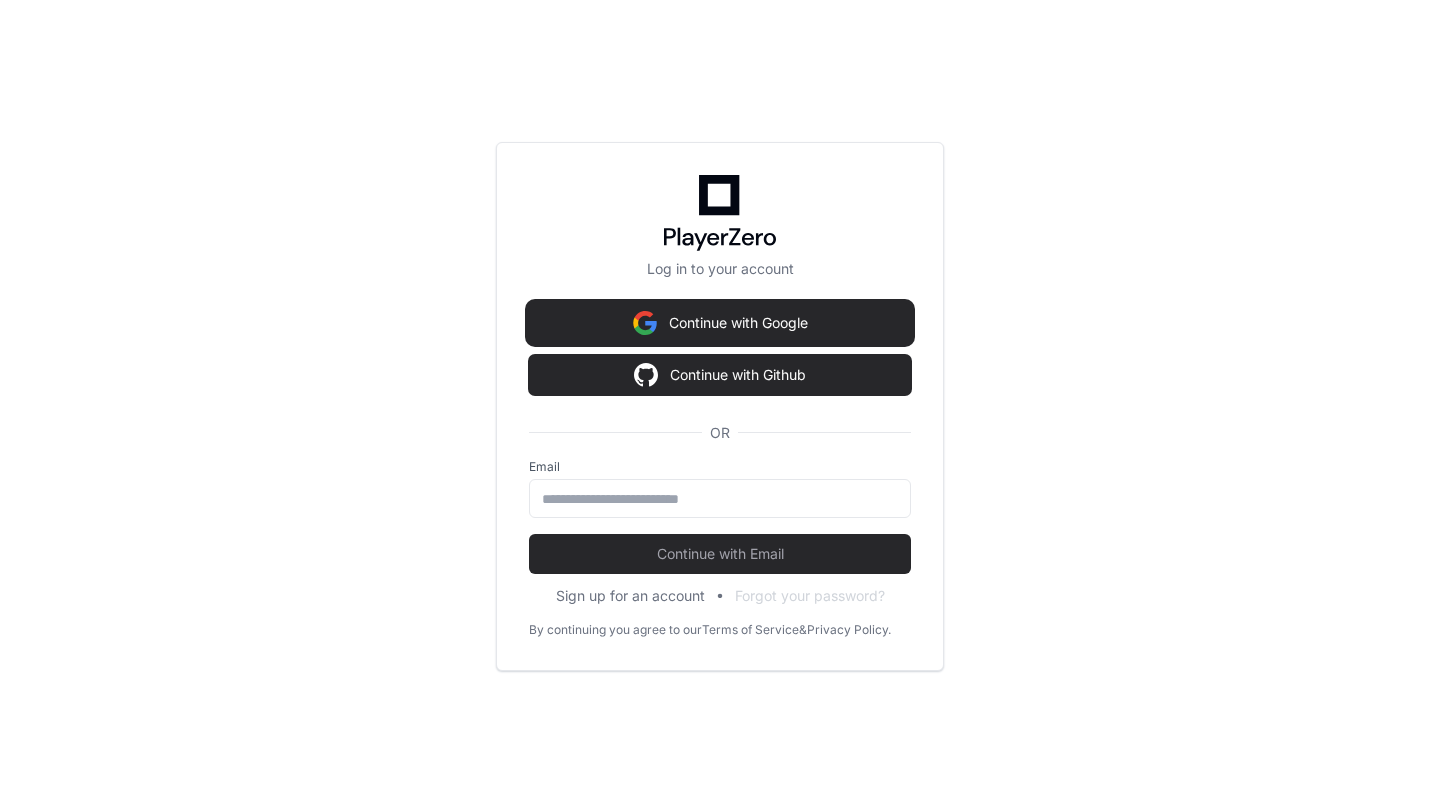 click on "Continue with Google" at bounding box center (720, 323) 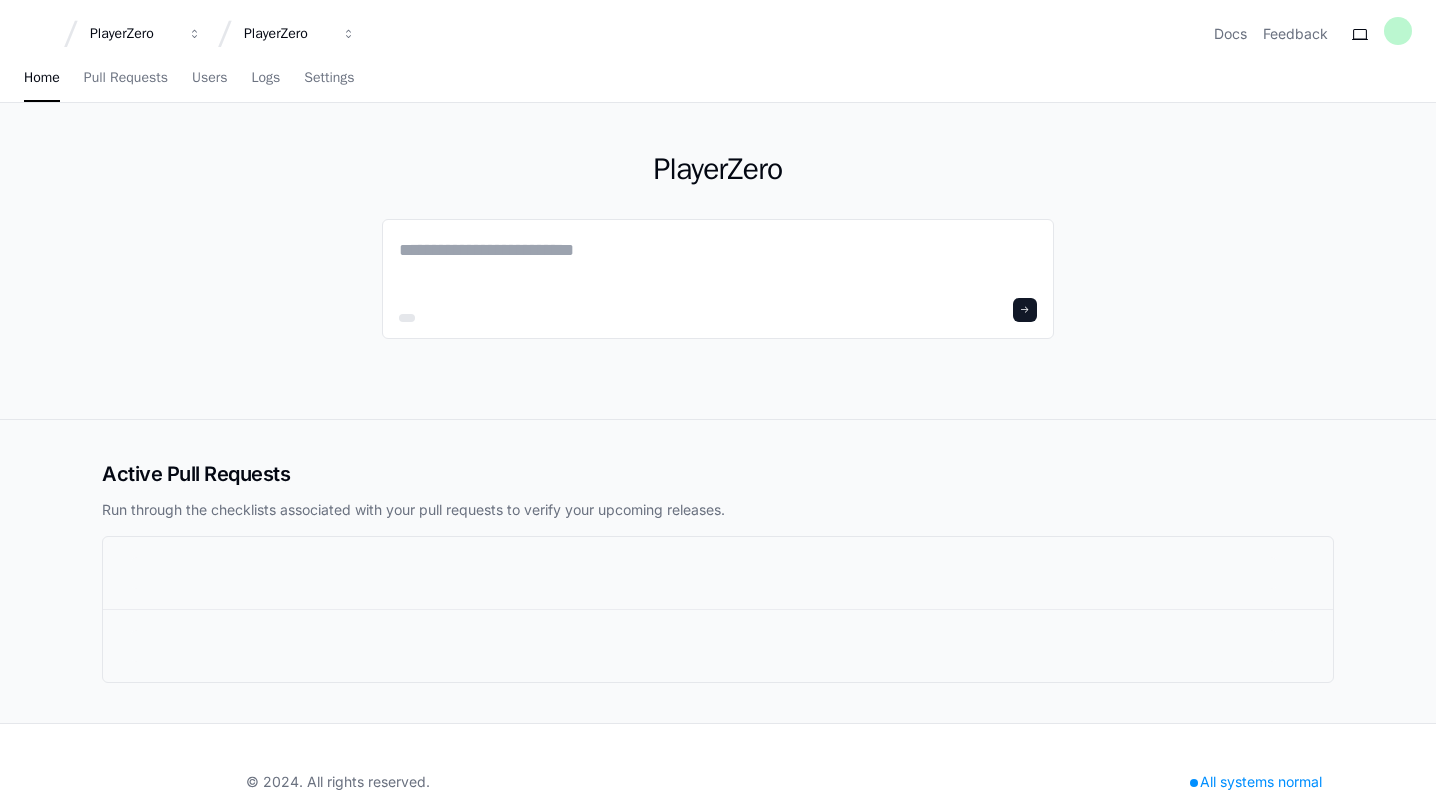 scroll, scrollTop: 0, scrollLeft: 0, axis: both 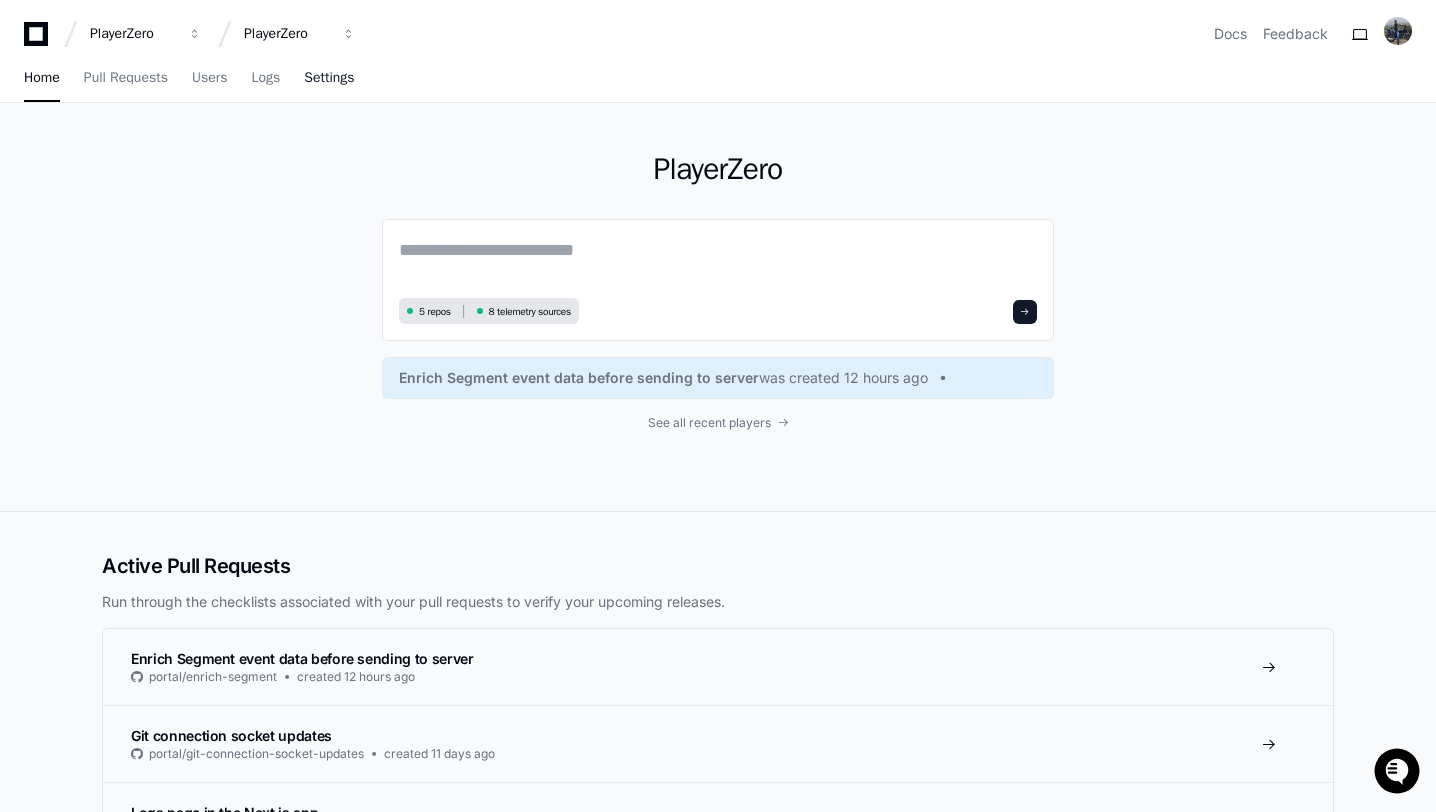 click on "Settings" at bounding box center (329, 78) 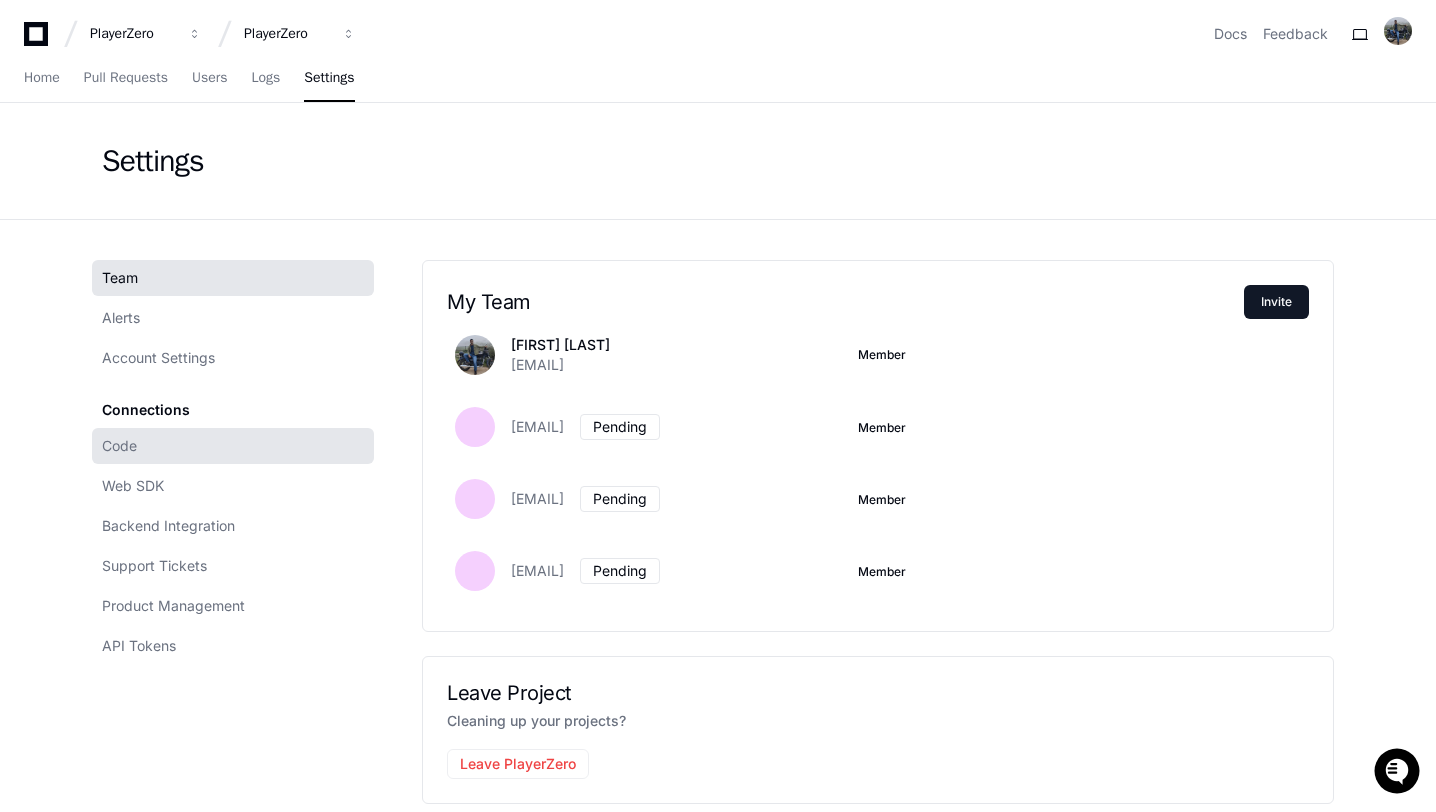 click on "Code" 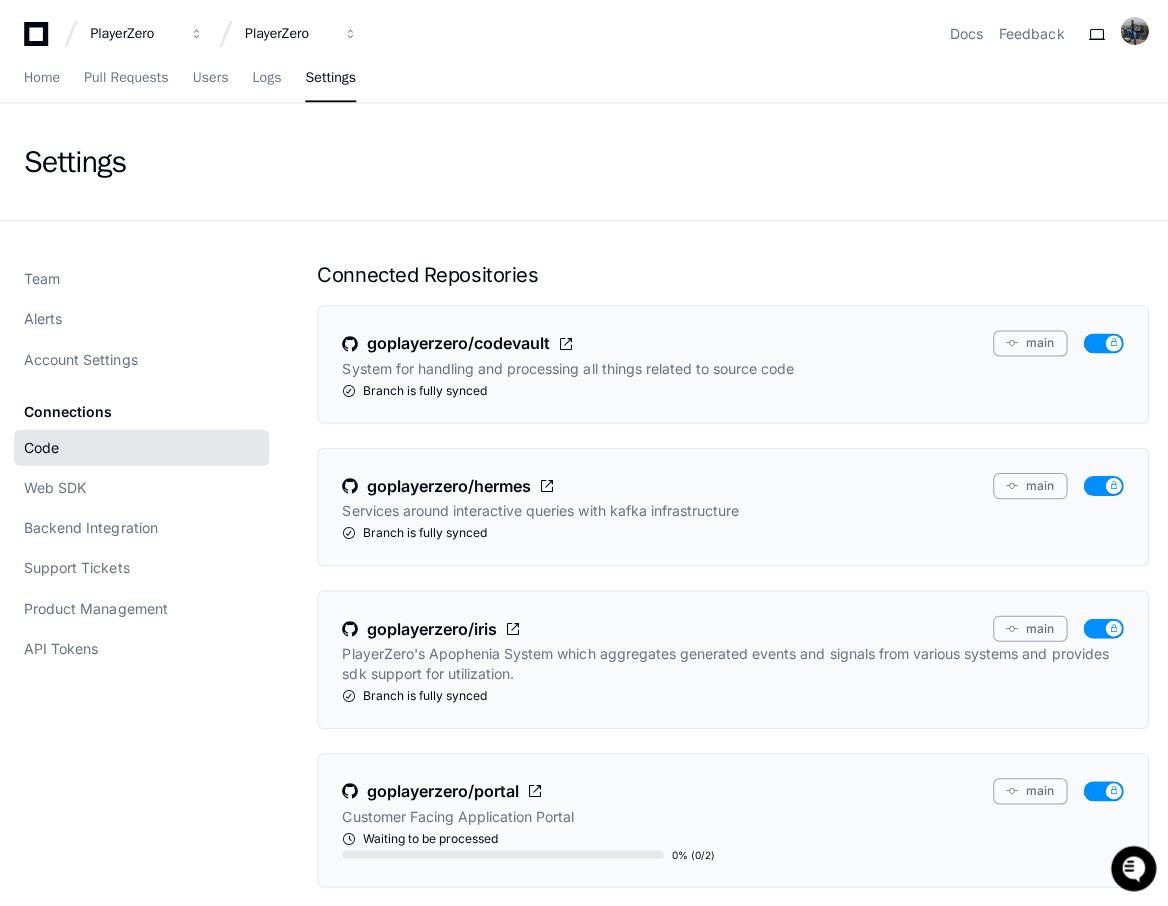 click on "main" 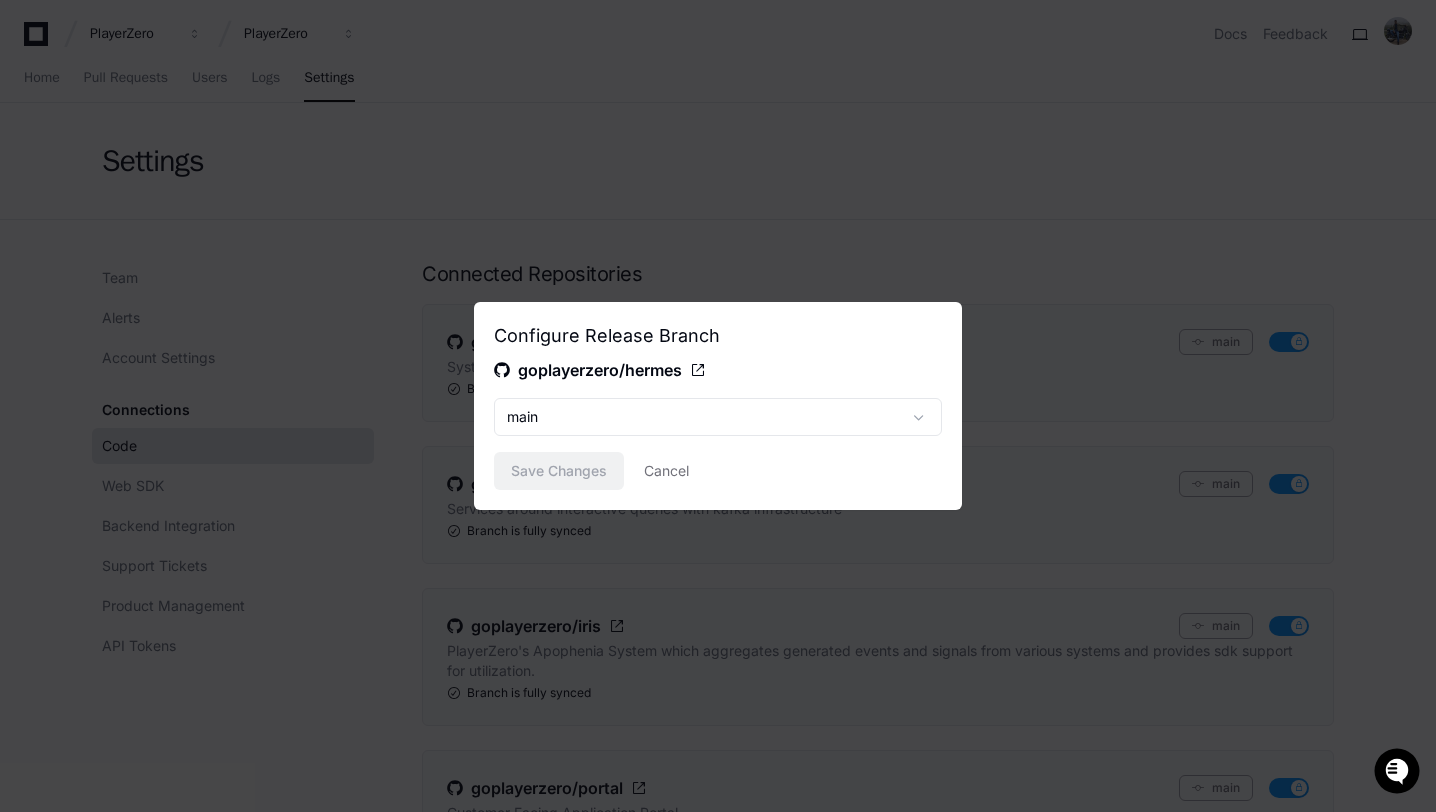 click at bounding box center [718, 406] 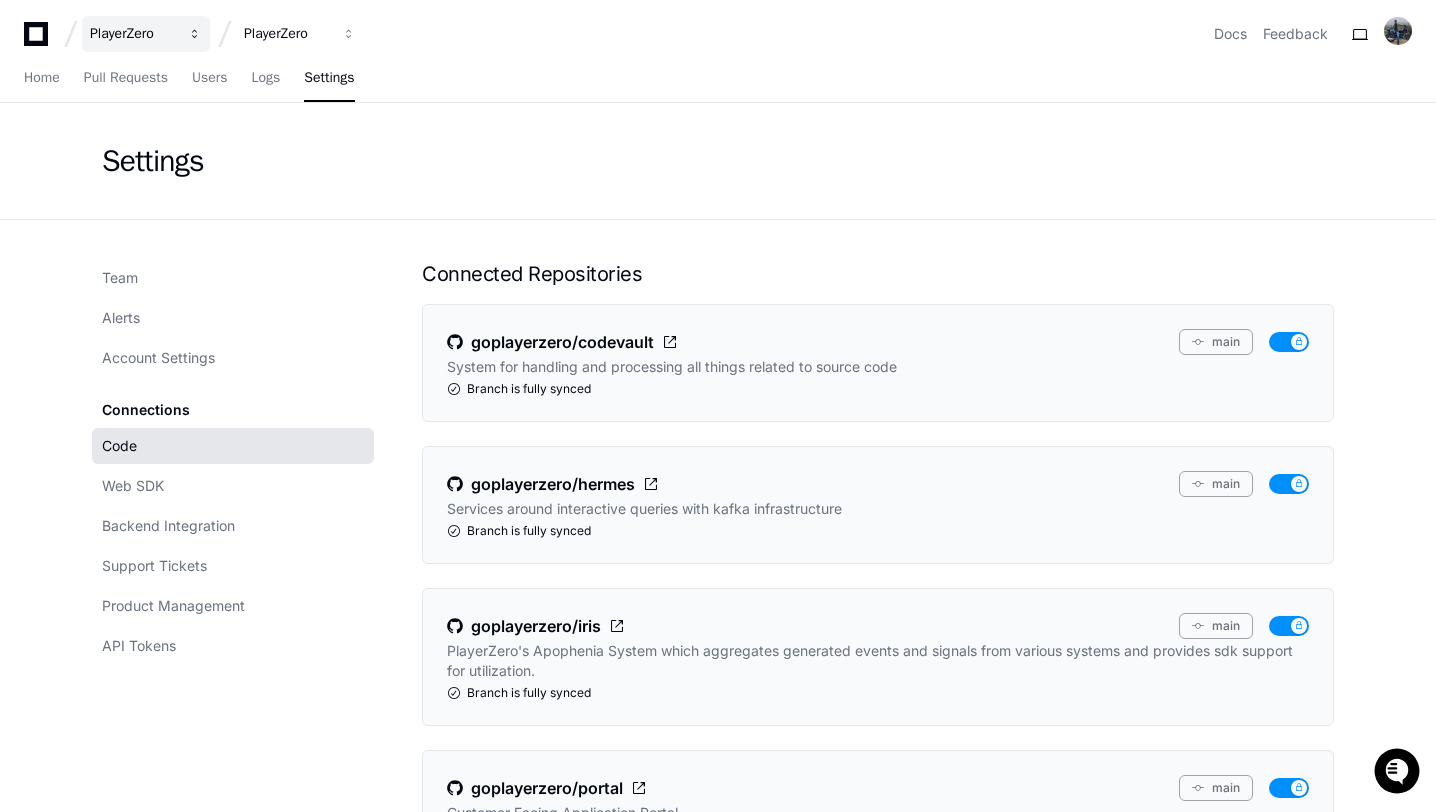 click on "PlayerZero" at bounding box center [133, 34] 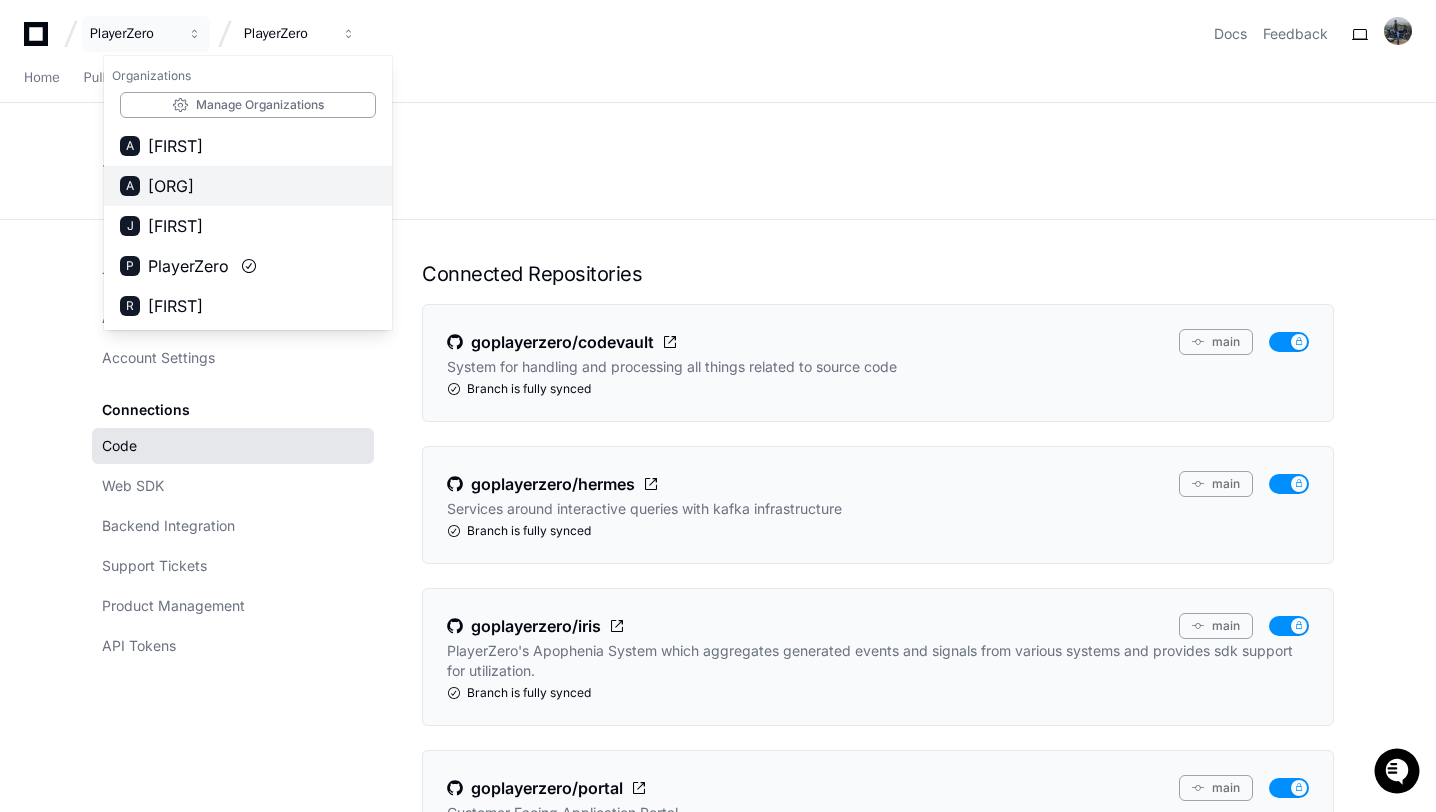click on "[ORG]" at bounding box center (171, 186) 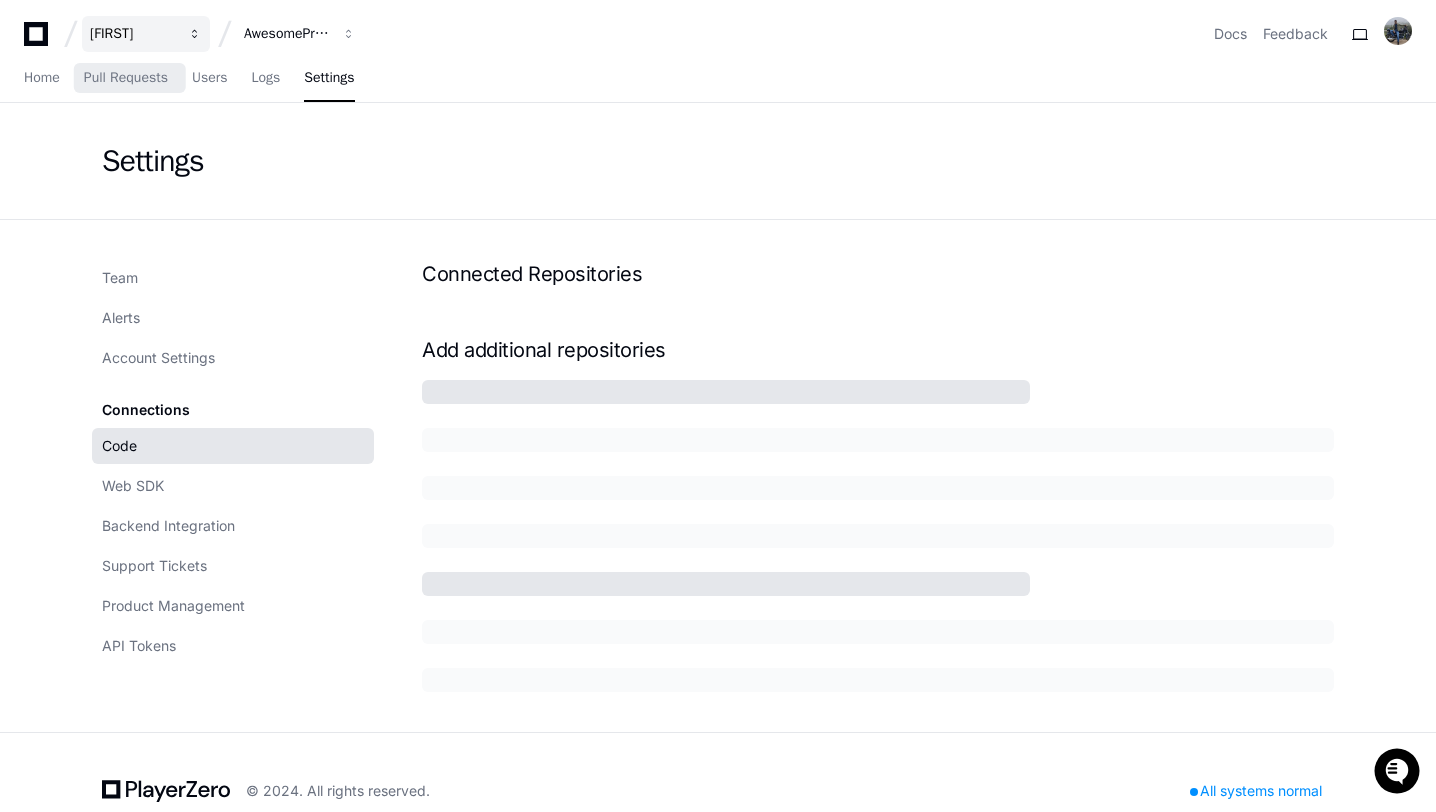 click on "[FIRST]" at bounding box center (133, 34) 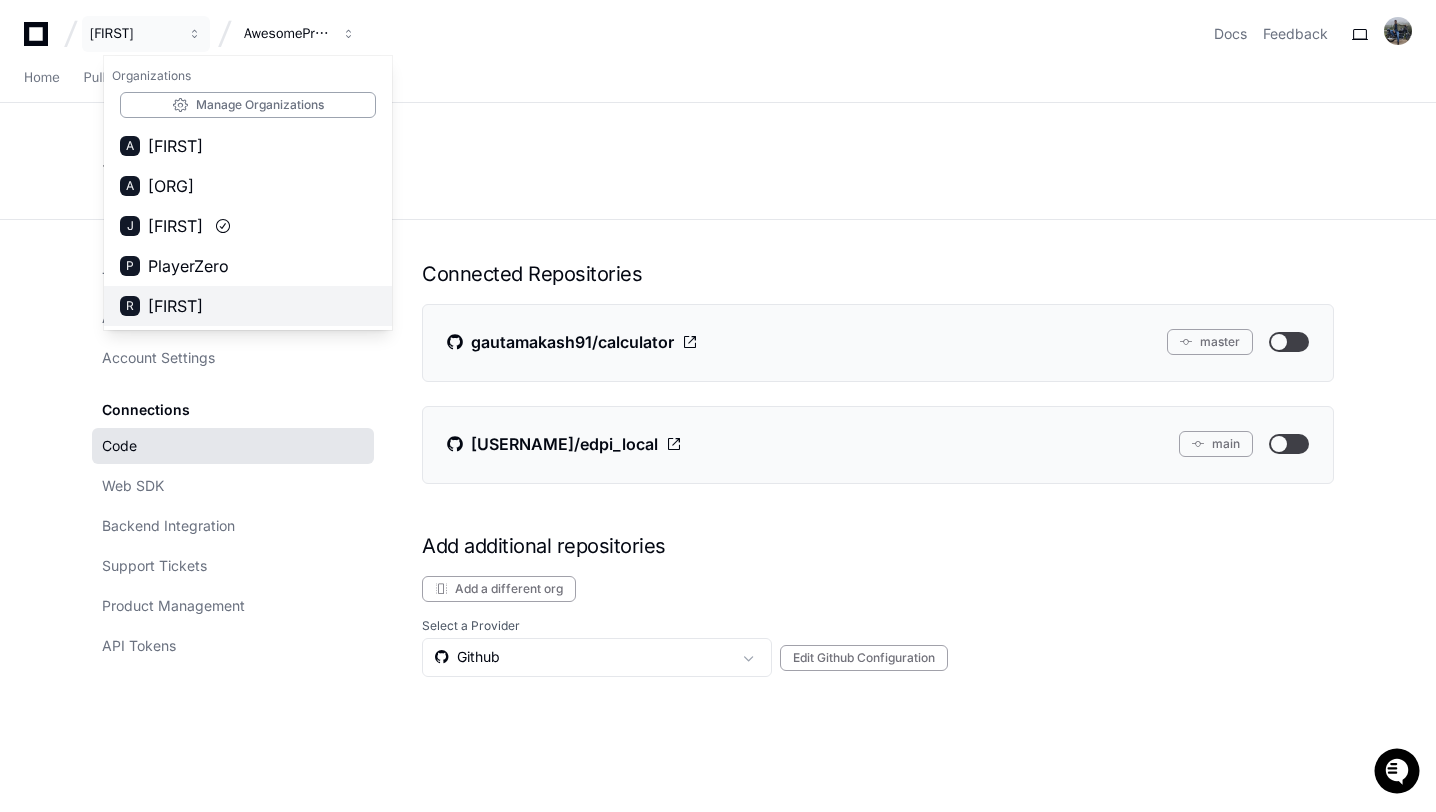 click on "[FIRST]" at bounding box center [175, 306] 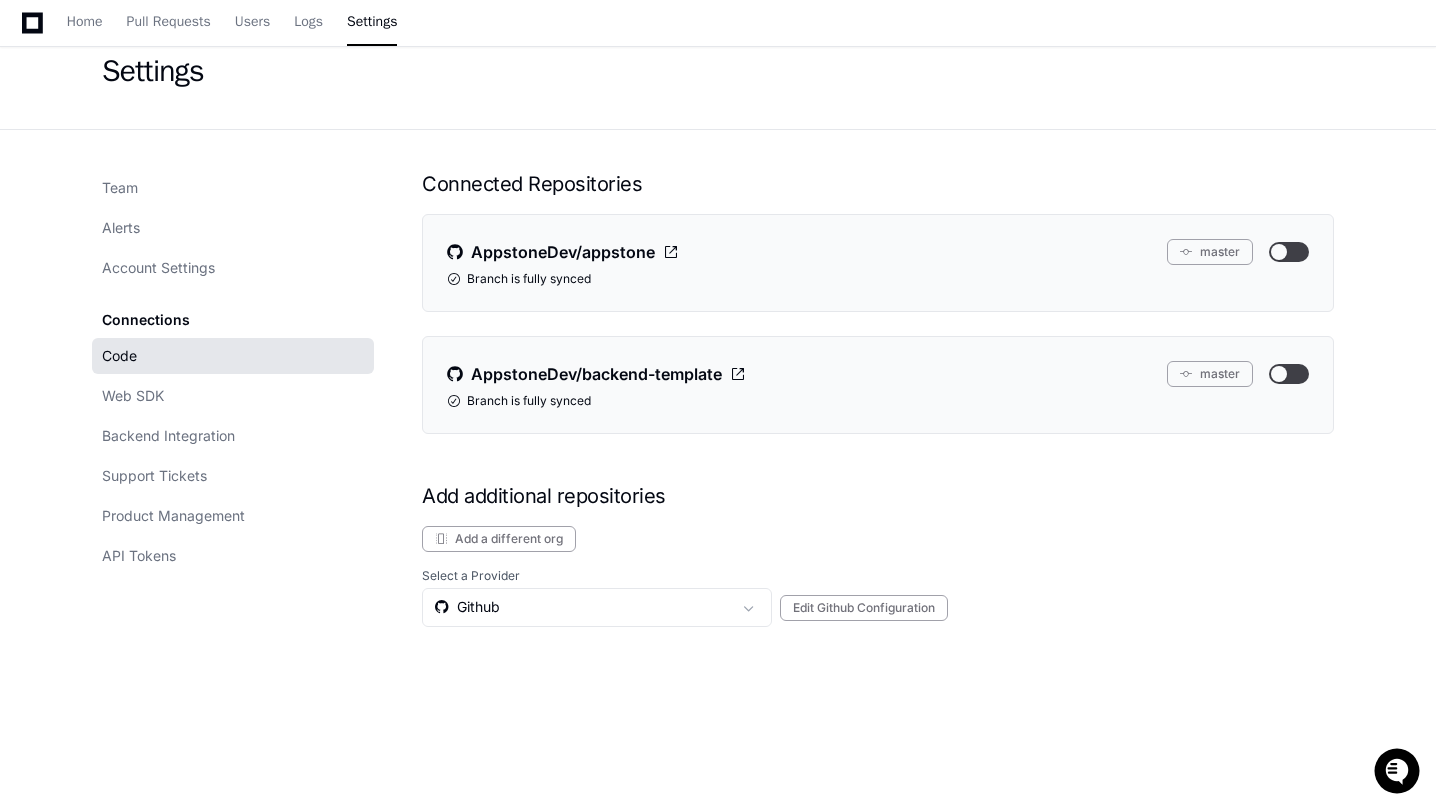 scroll, scrollTop: 104, scrollLeft: 0, axis: vertical 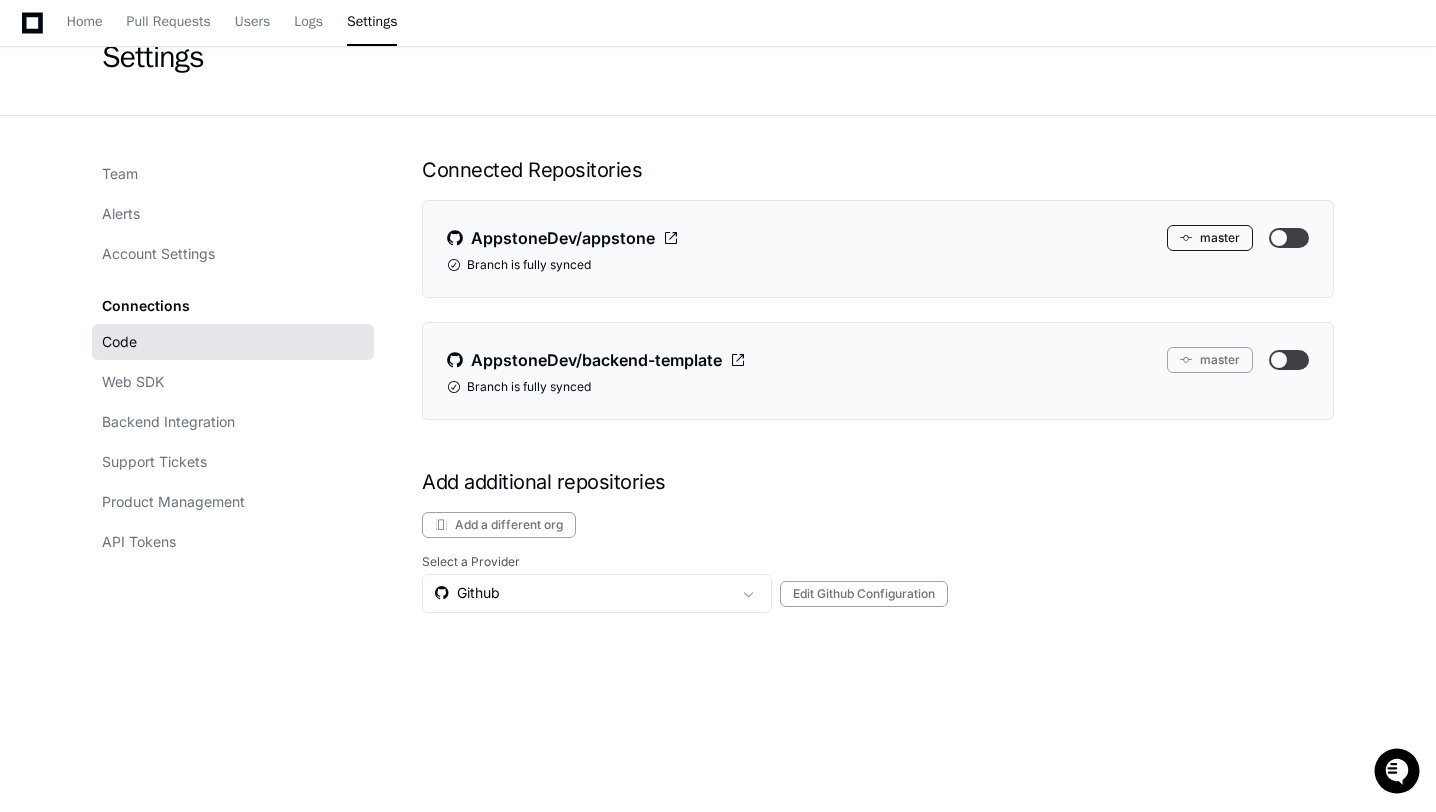 click on "master" 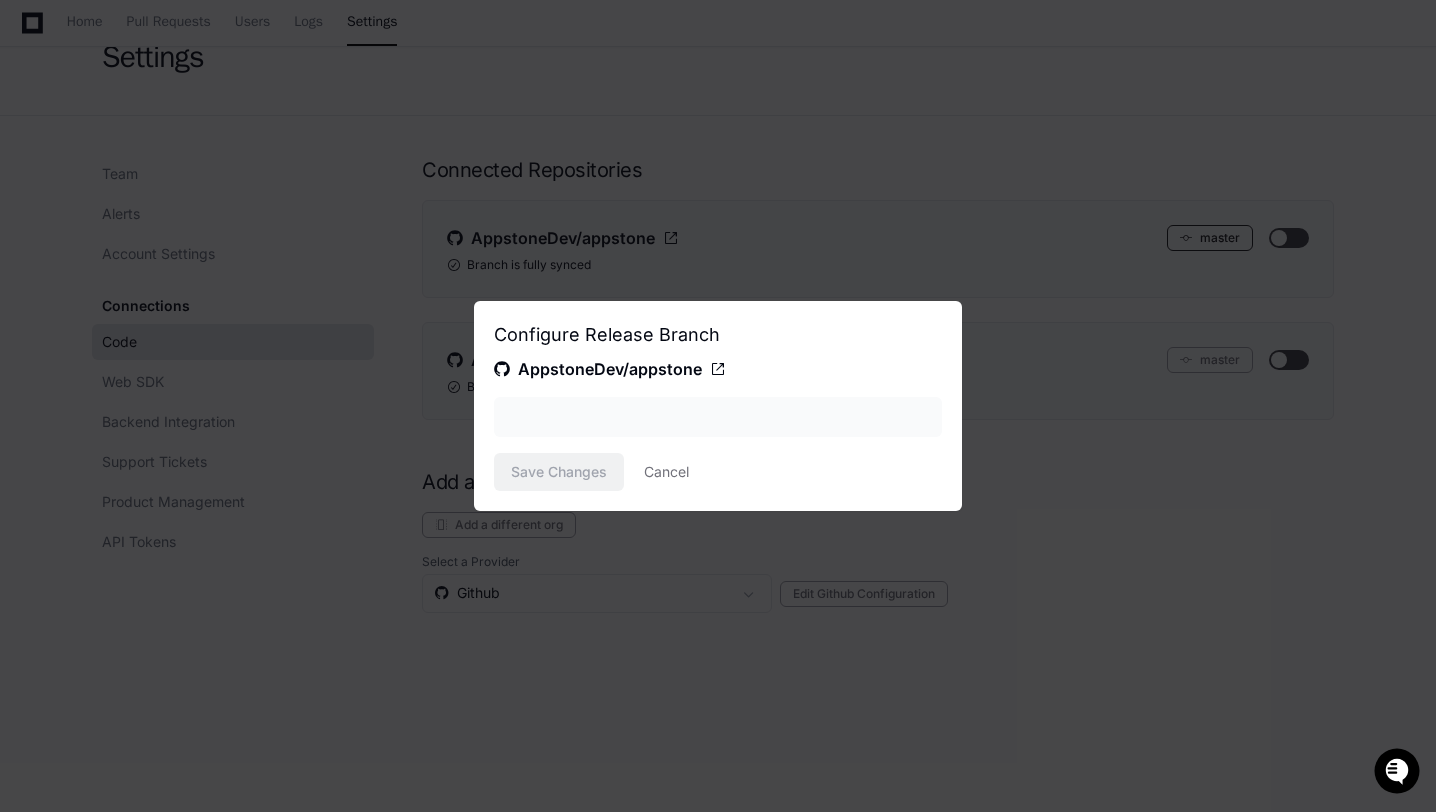 scroll, scrollTop: 0, scrollLeft: 0, axis: both 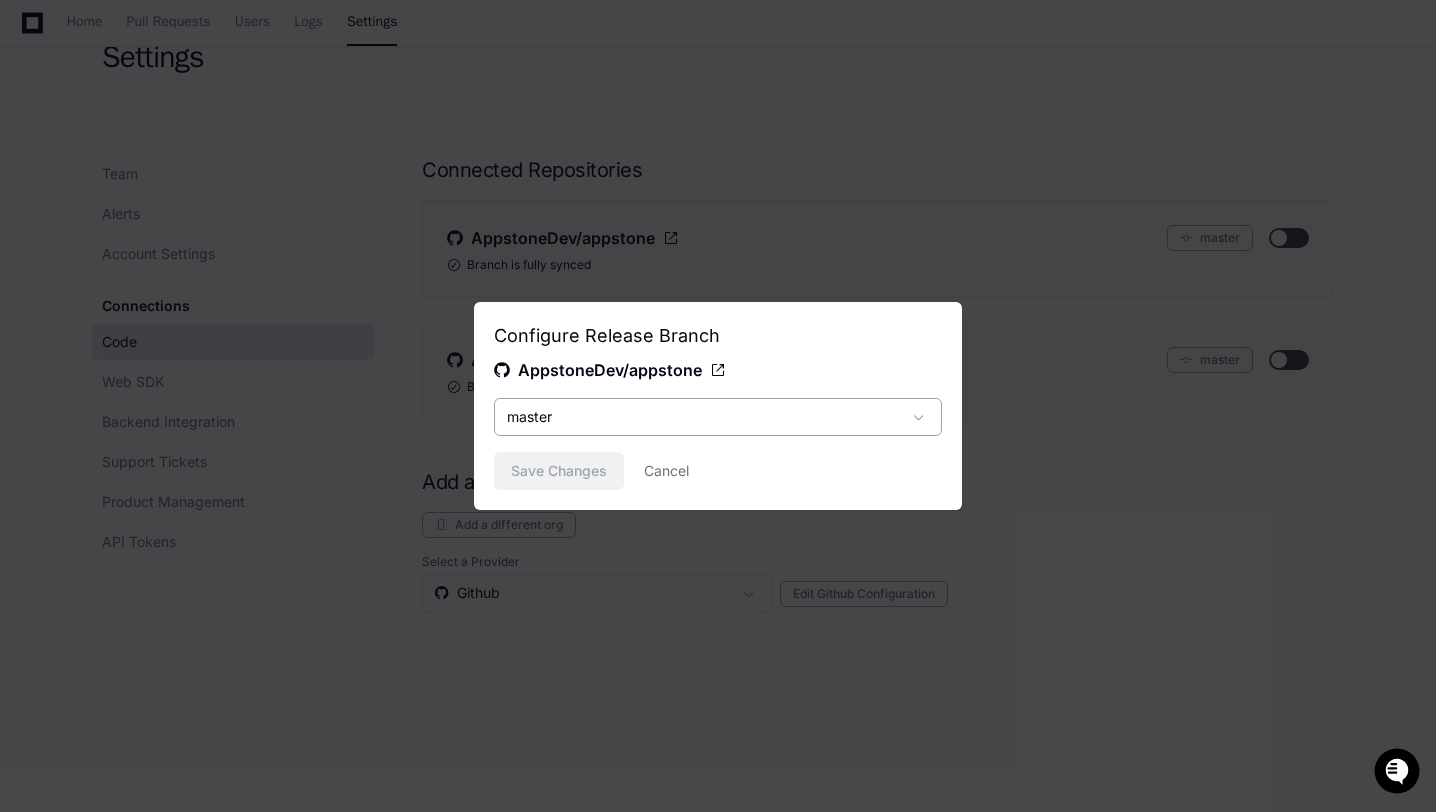 click on "master" at bounding box center [704, 417] 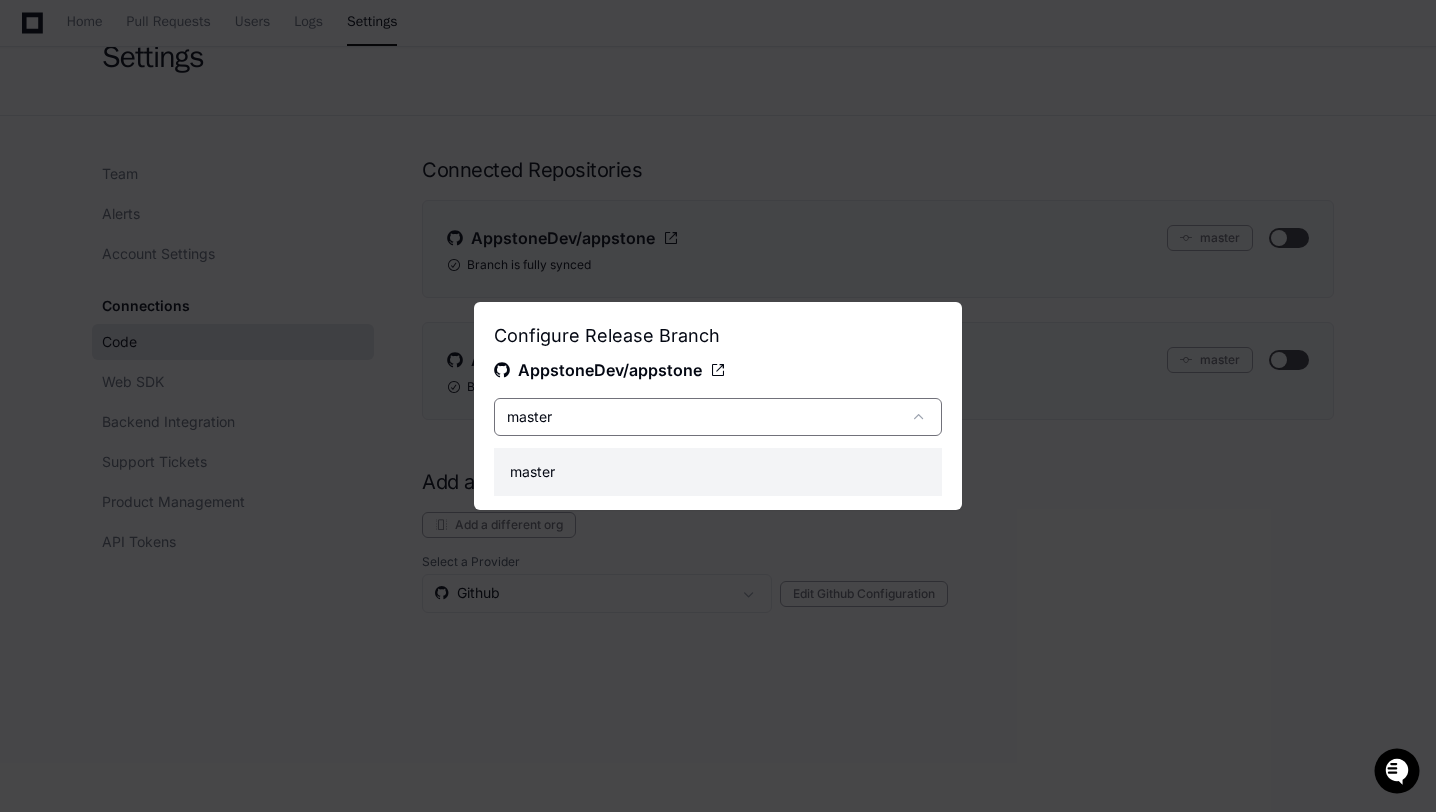 click at bounding box center [718, 406] 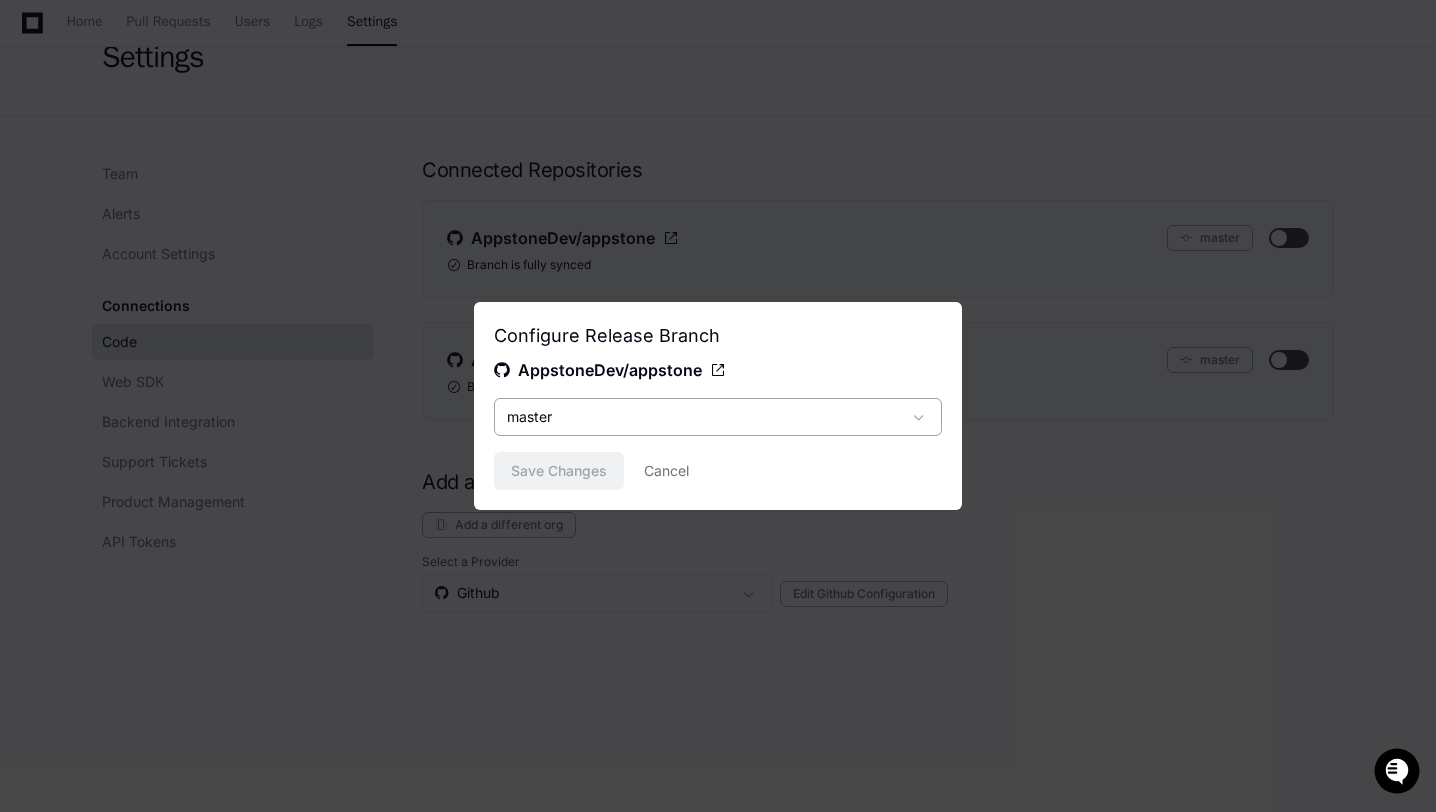 click on "master" at bounding box center [704, 417] 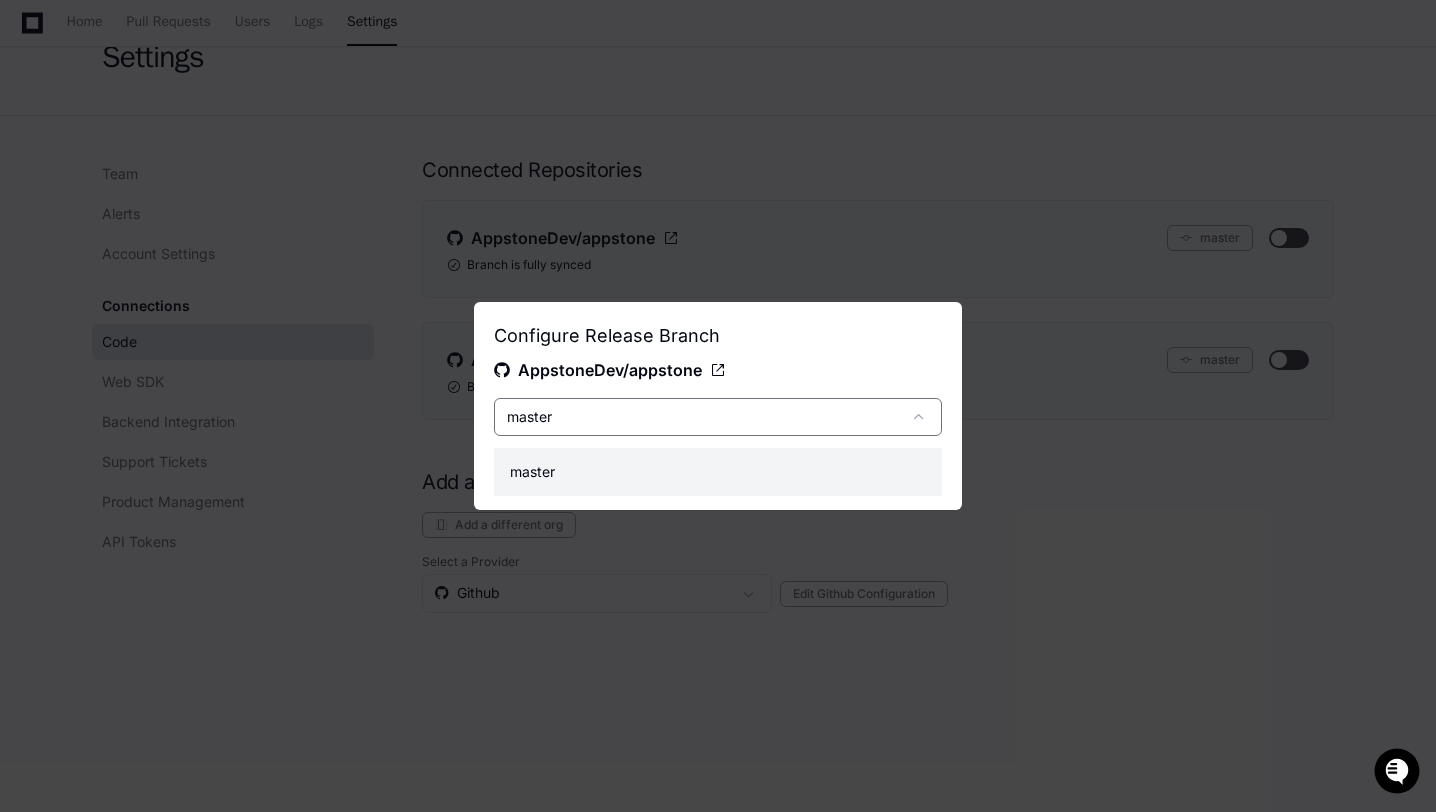 click on "master" at bounding box center (718, 472) 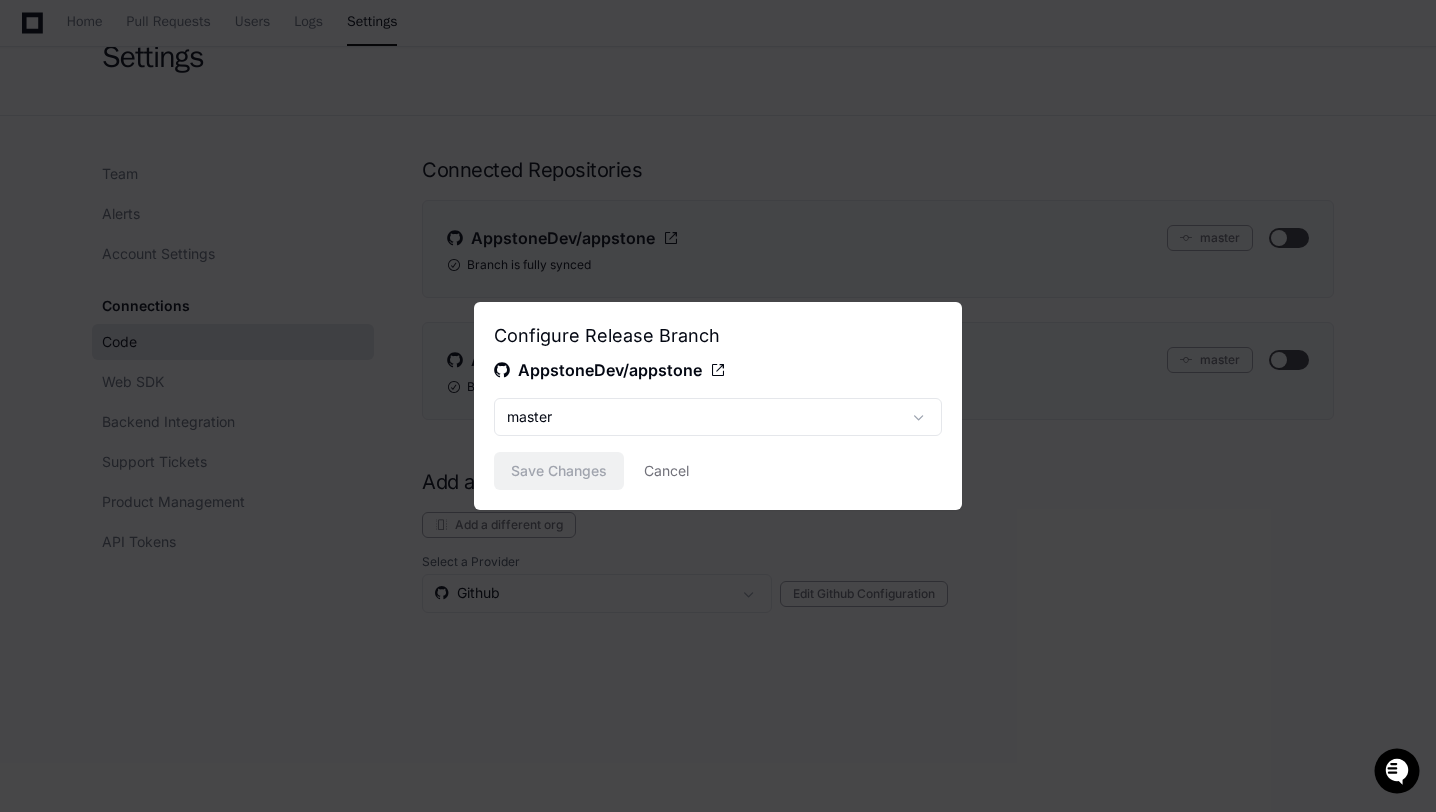 click on "Save Changes Cancel" at bounding box center (718, 471) 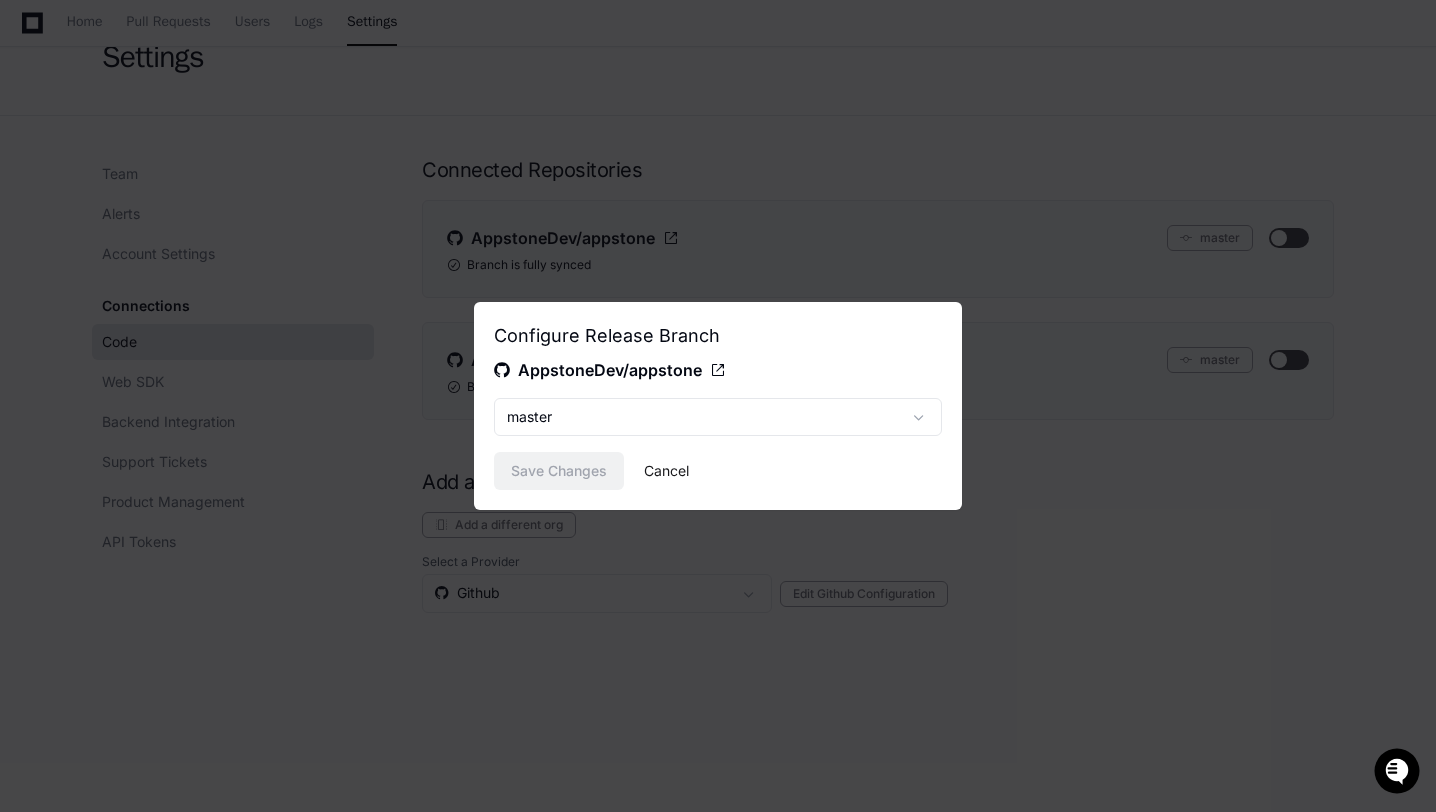 click on "Cancel" at bounding box center (666, 471) 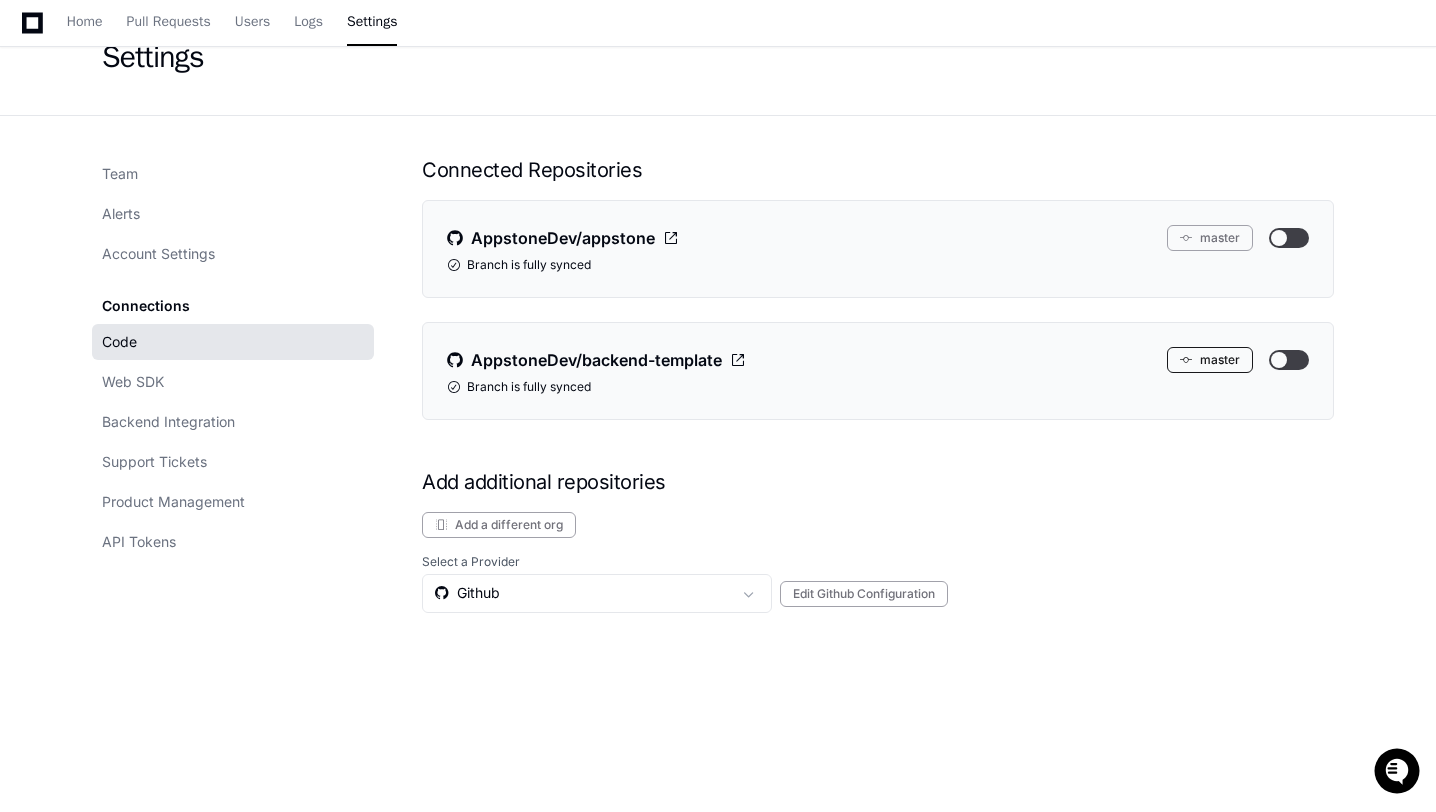 click on "master" 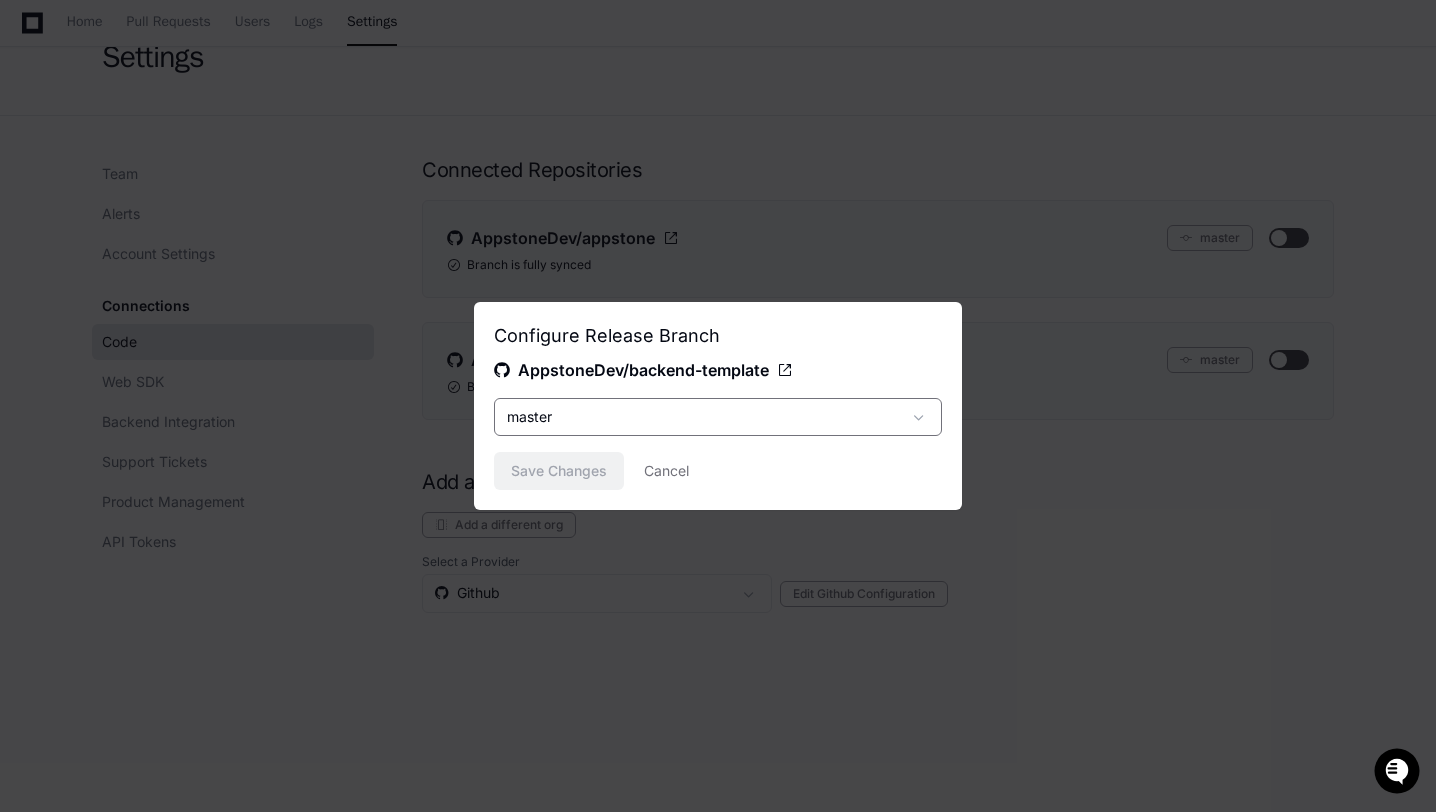 click on "master" at bounding box center (704, 417) 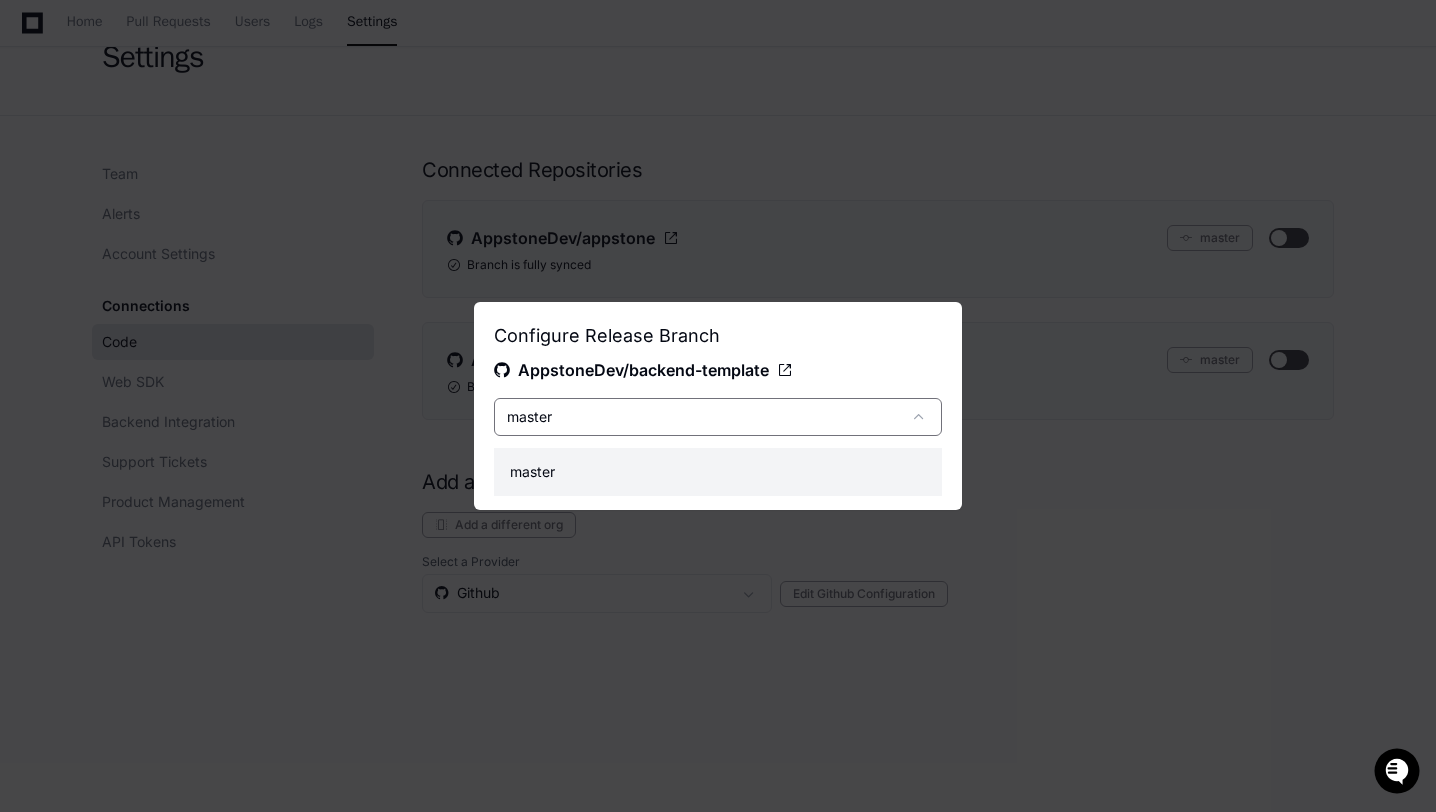 click at bounding box center [718, 406] 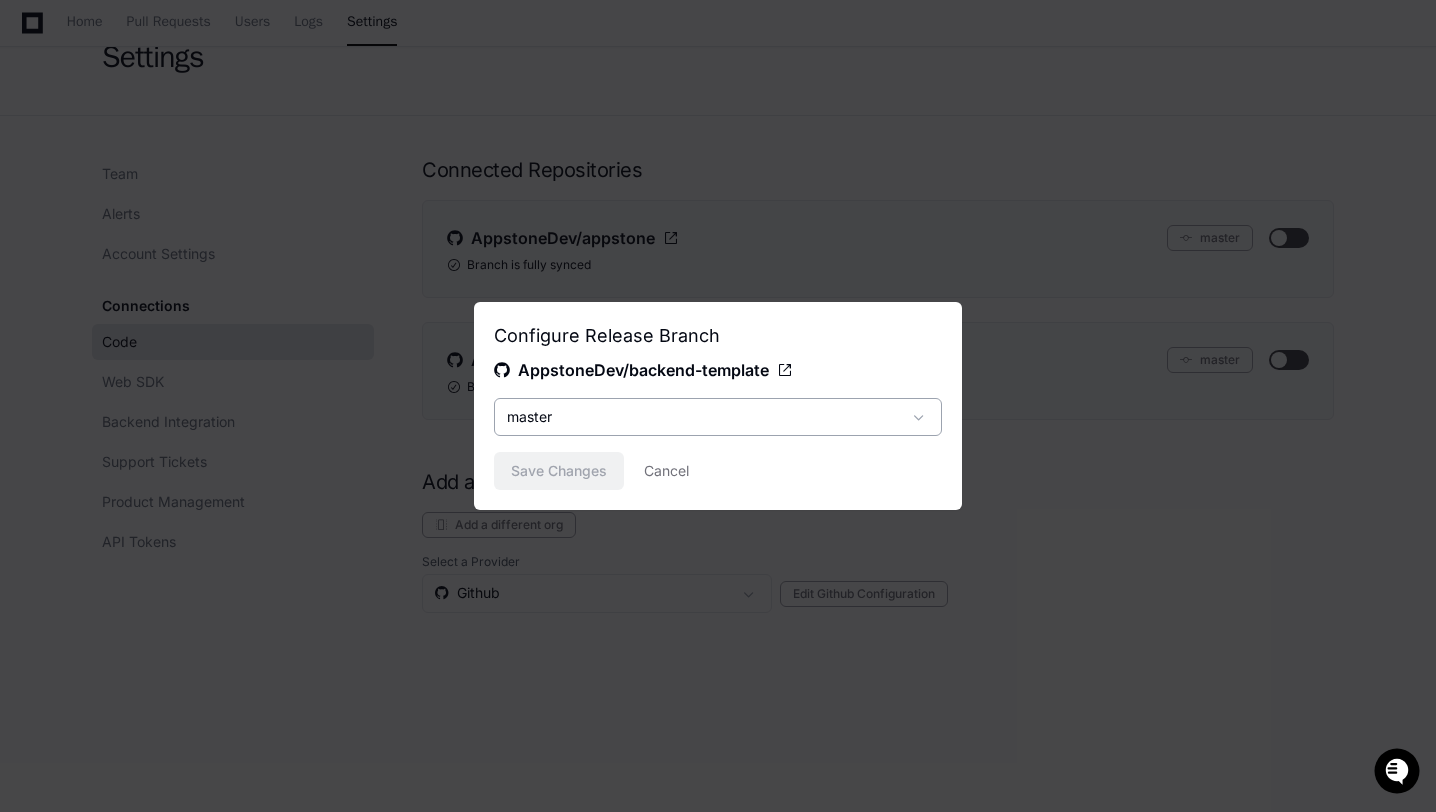click on "master" at bounding box center (704, 417) 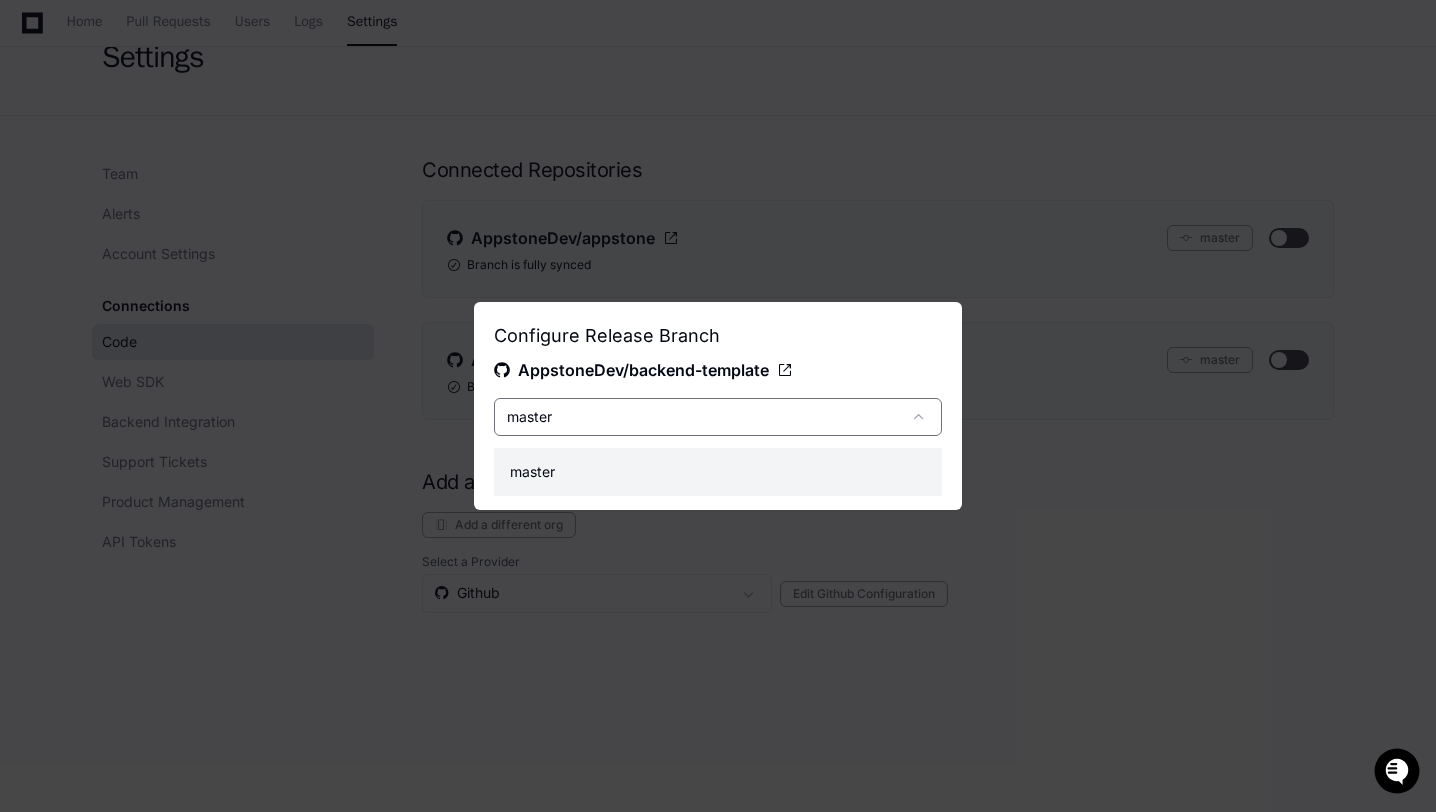 click on "master" at bounding box center (718, 472) 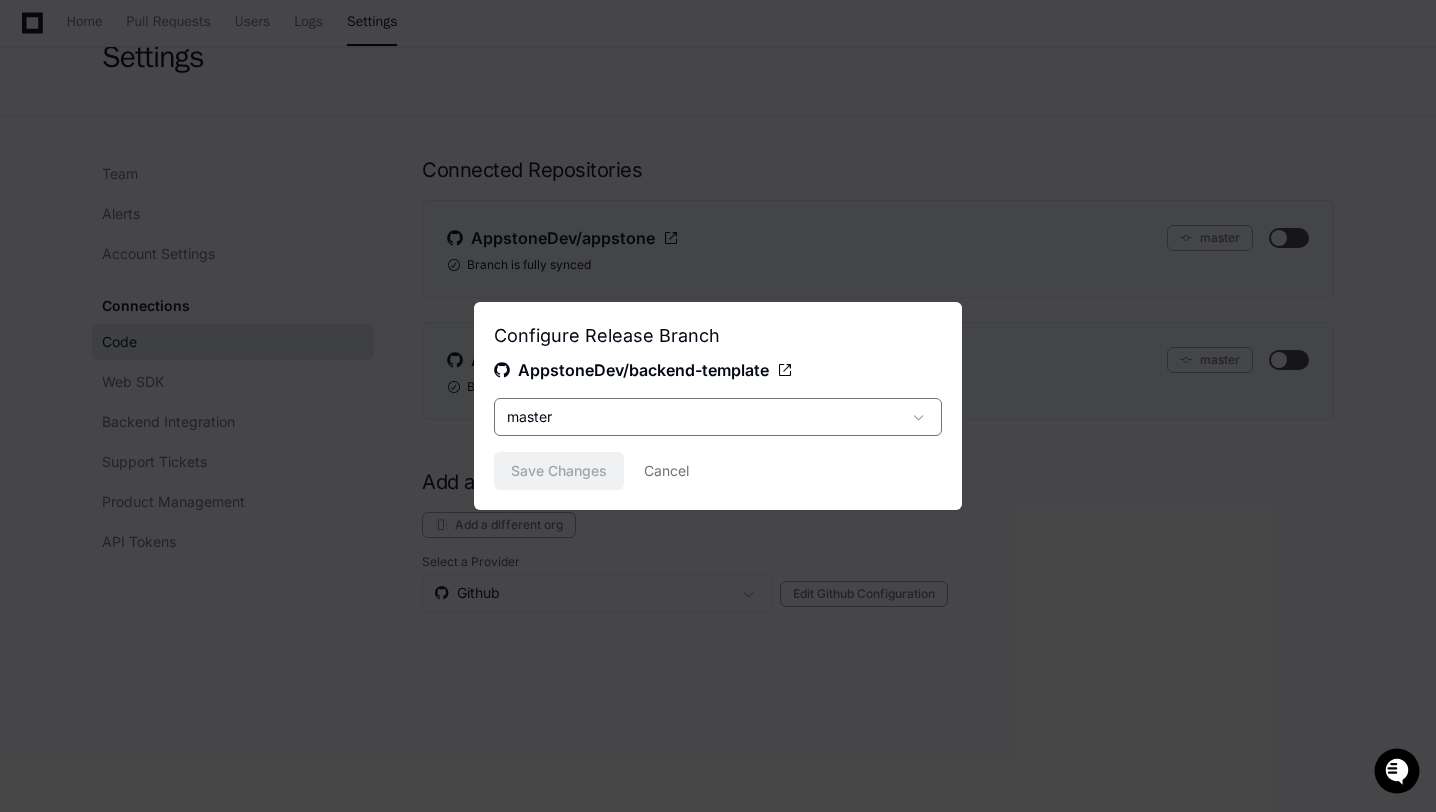 click on "Save Changes Cancel" at bounding box center (718, 471) 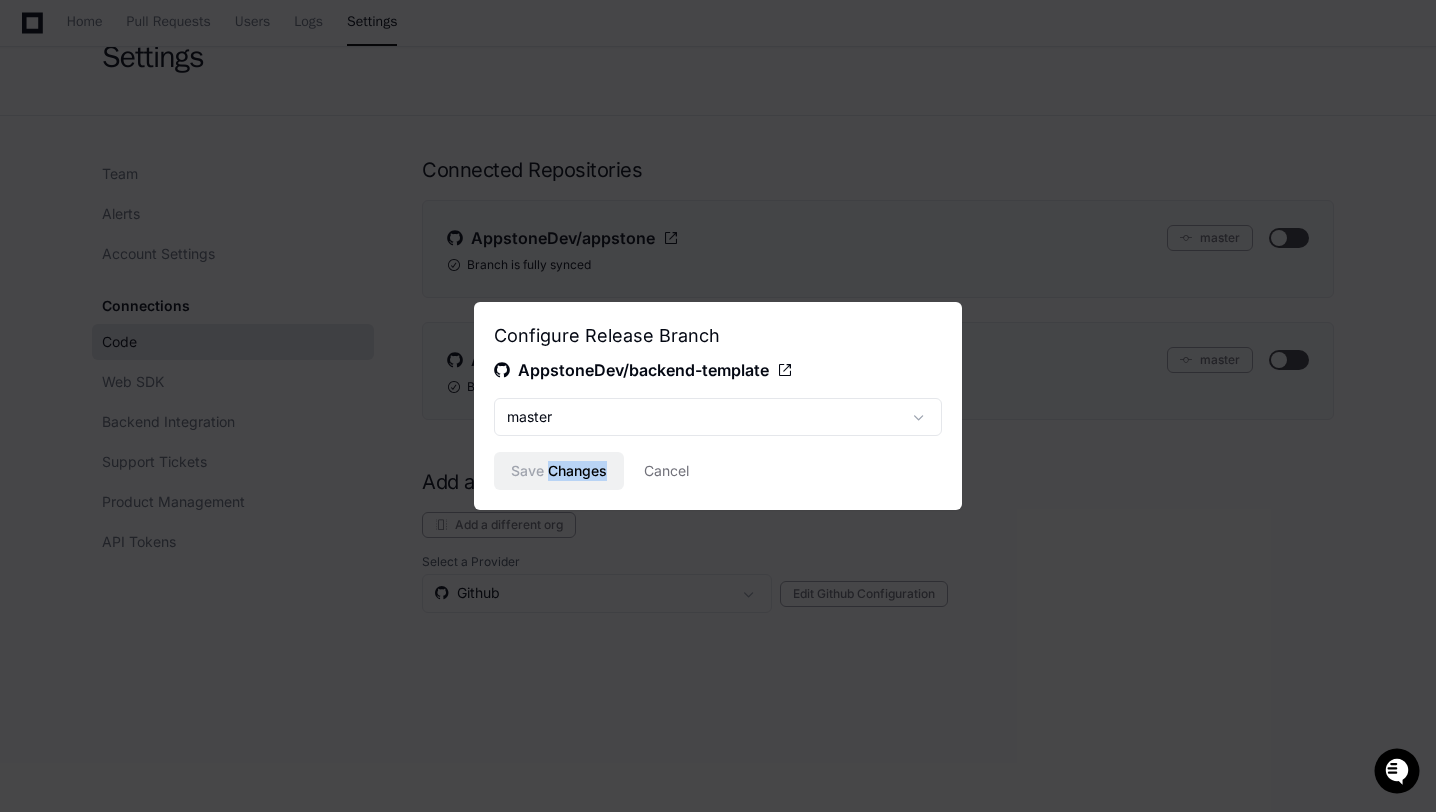 click on "Save Changes Cancel" at bounding box center [718, 471] 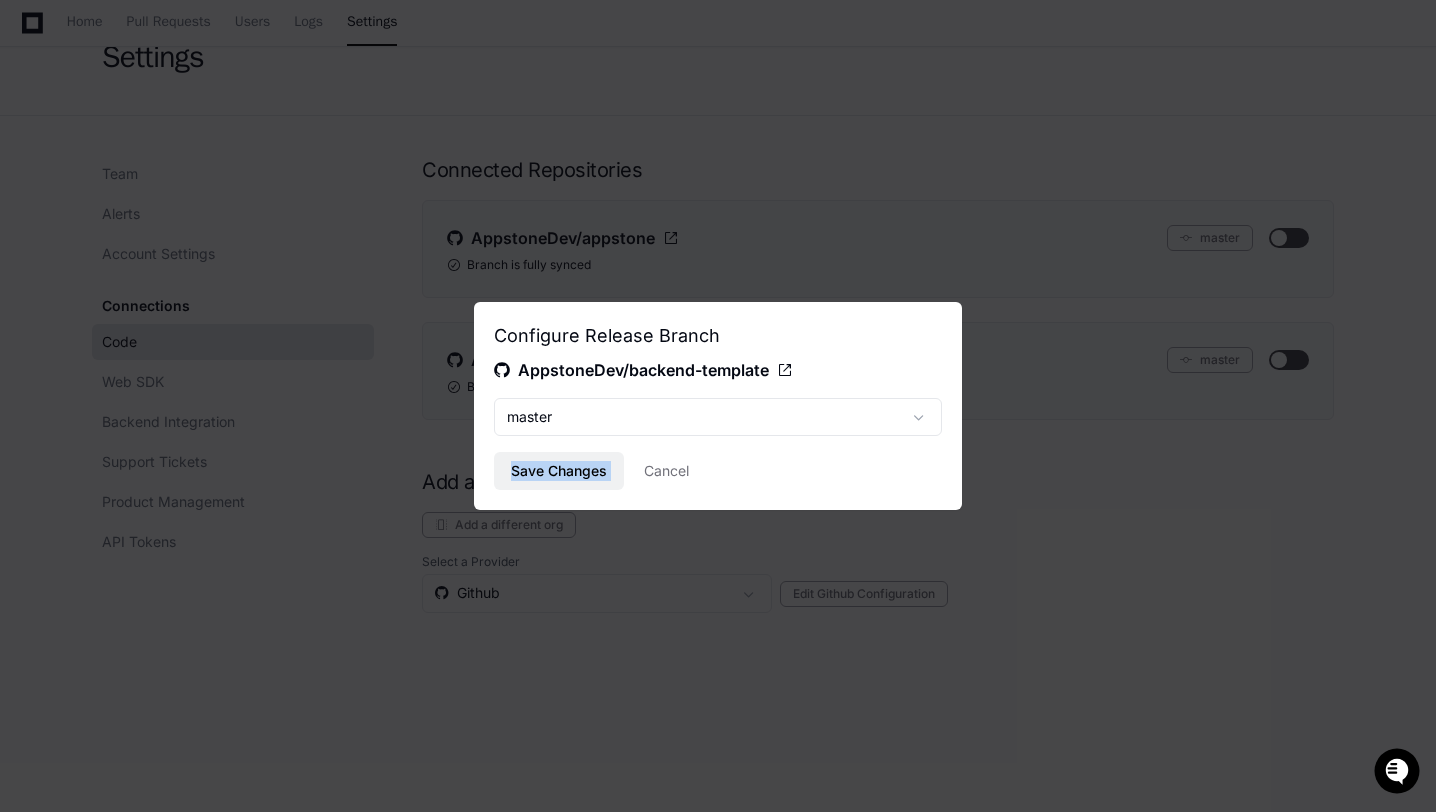 click on "Save Changes Cancel" at bounding box center (718, 471) 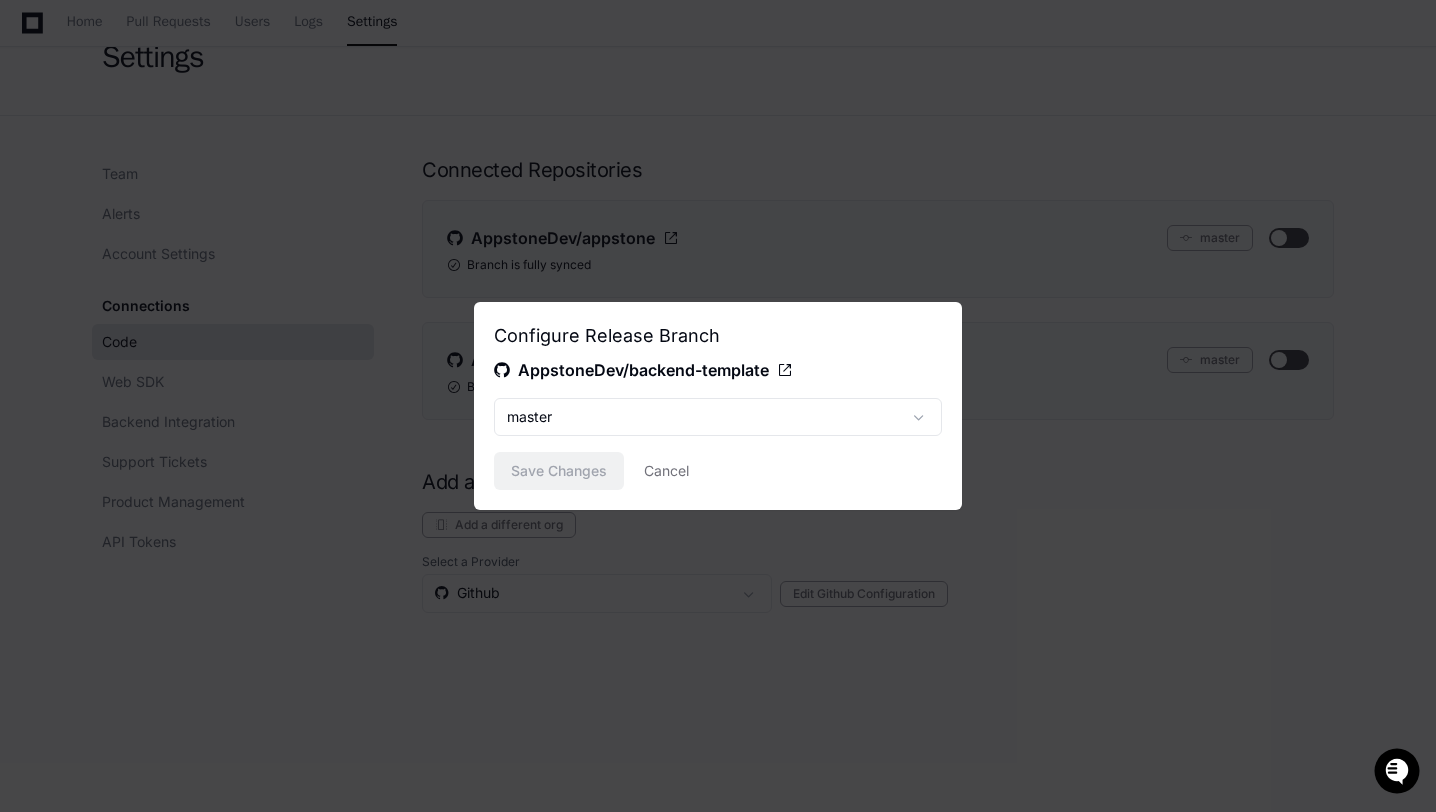 click at bounding box center [718, 406] 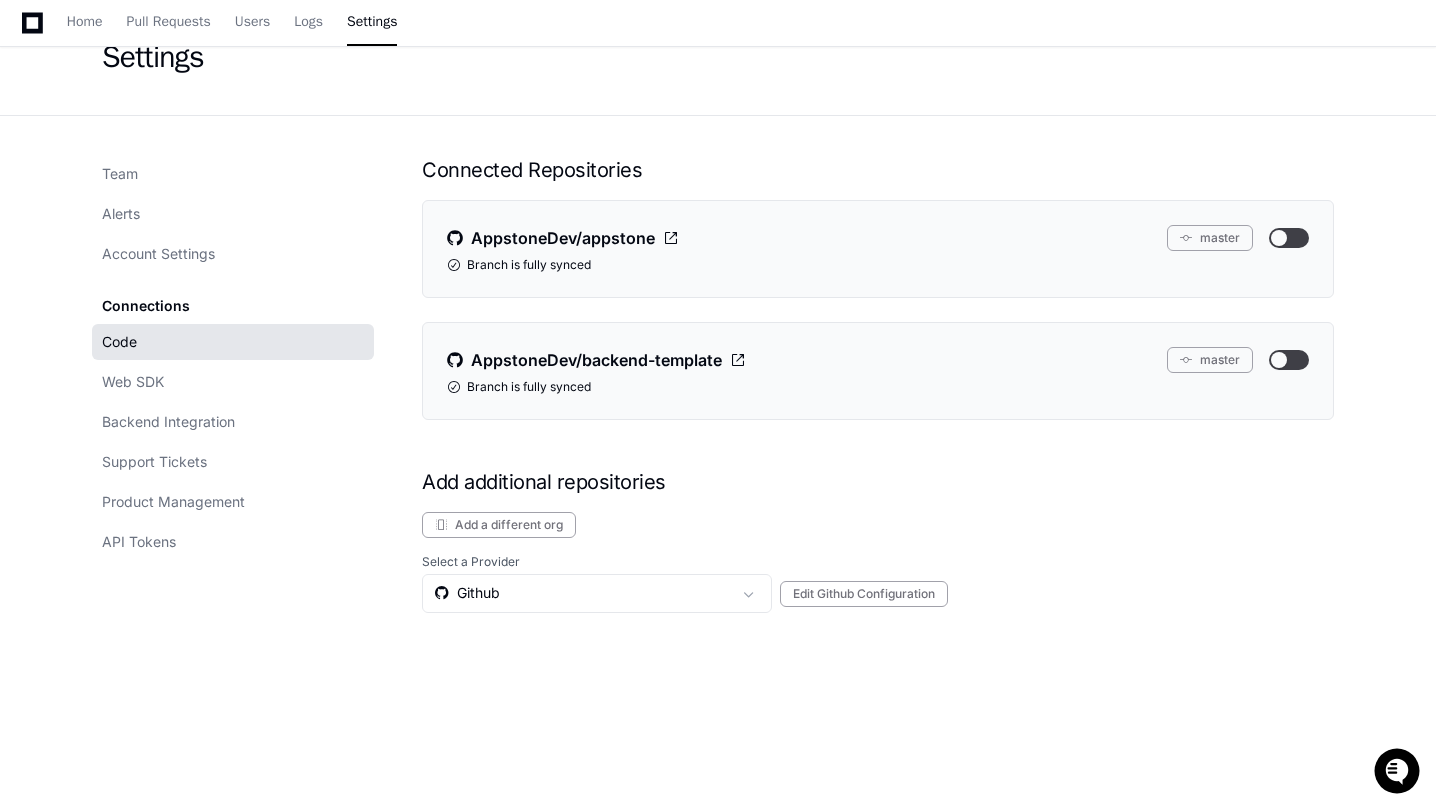 scroll, scrollTop: 0, scrollLeft: 0, axis: both 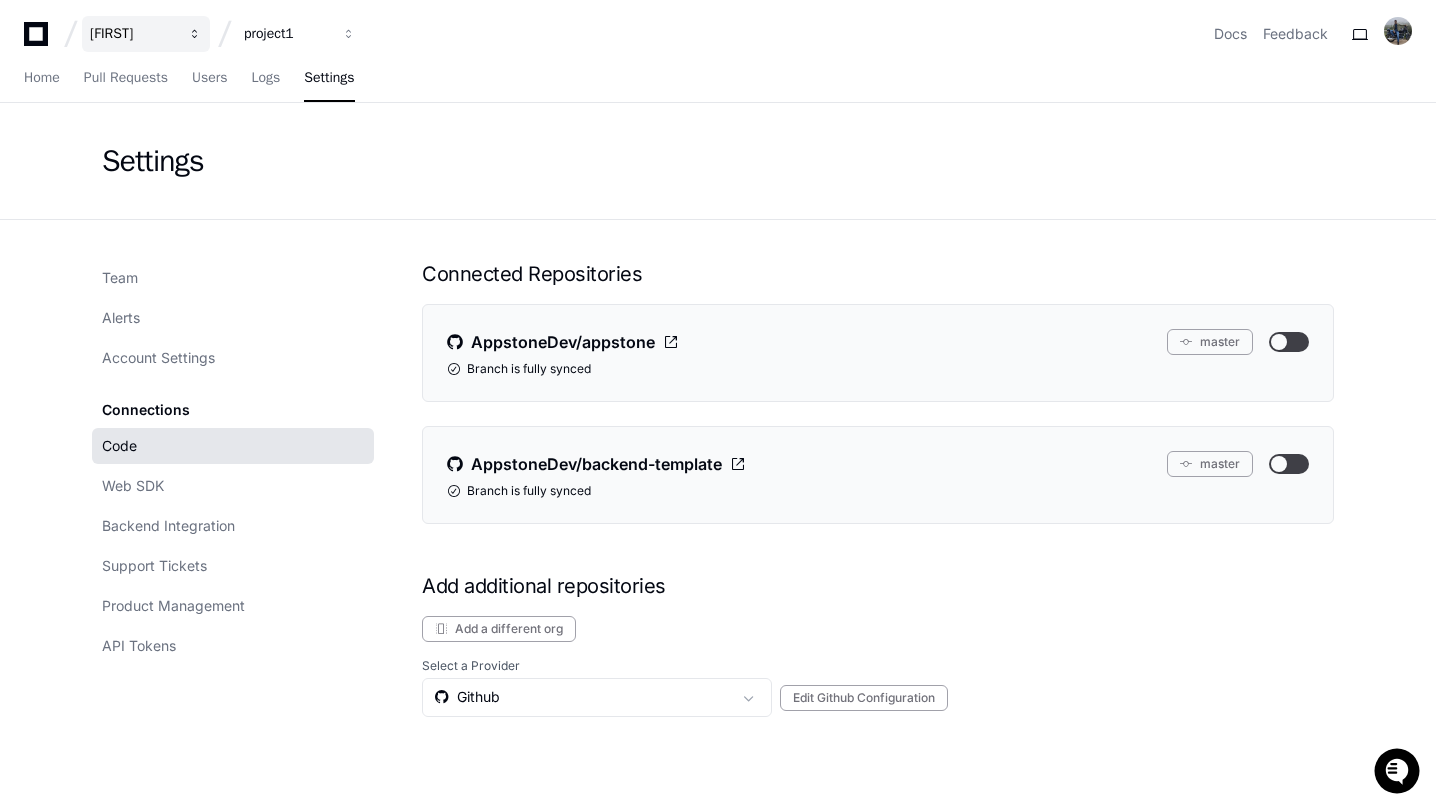 click on "[FIRST]" at bounding box center [133, 34] 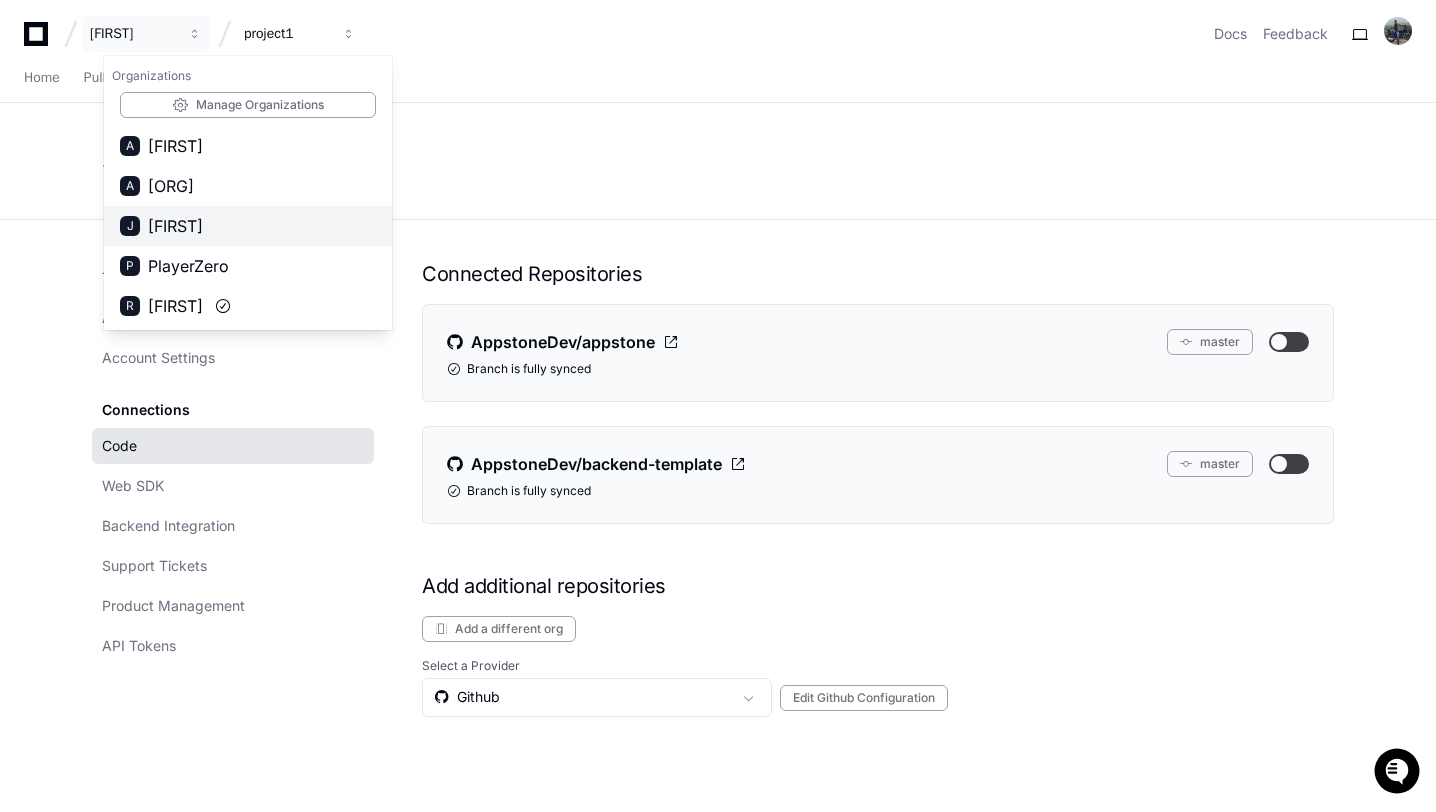 click on "[FIRST]" at bounding box center (175, 226) 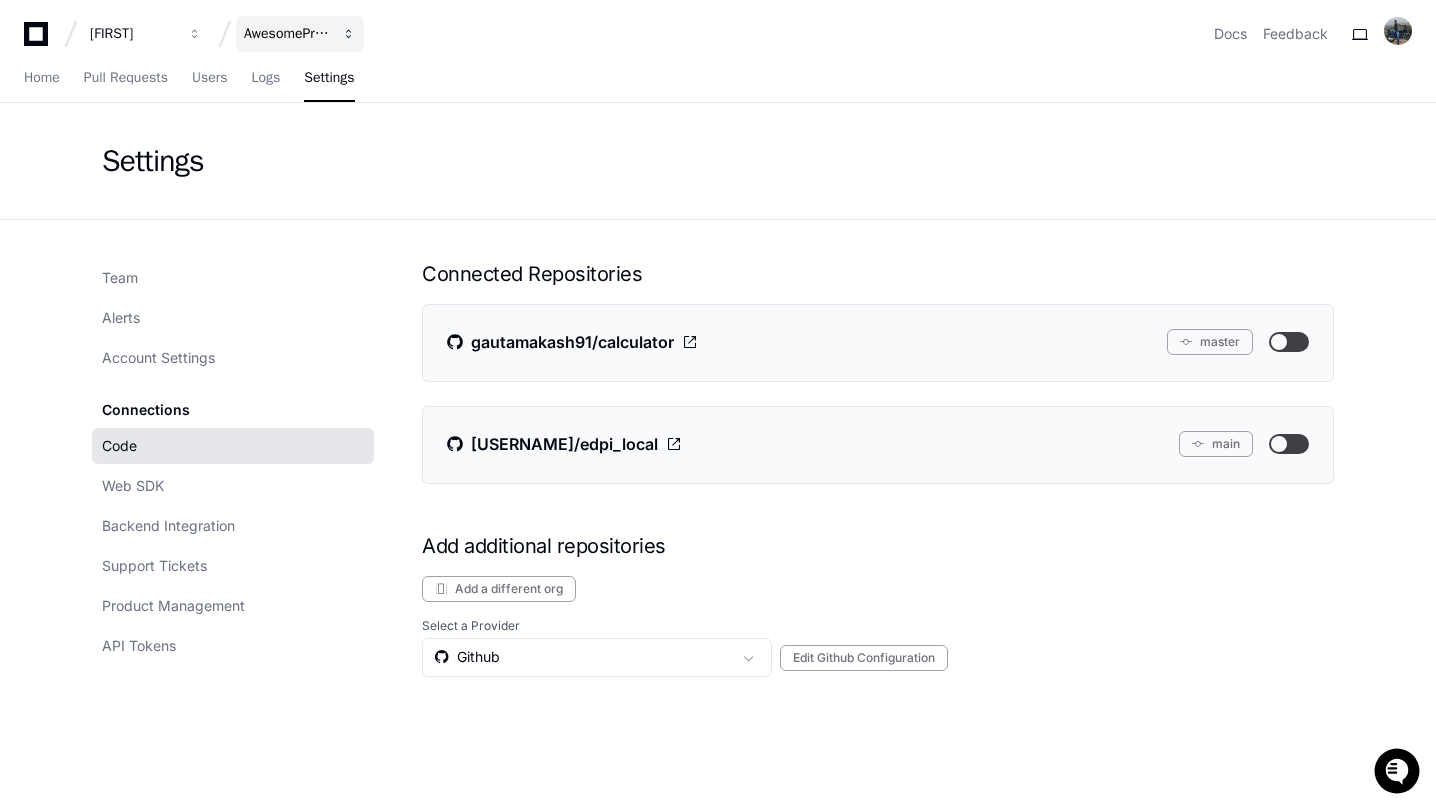 click on "AwesomeProject" at bounding box center (133, 34) 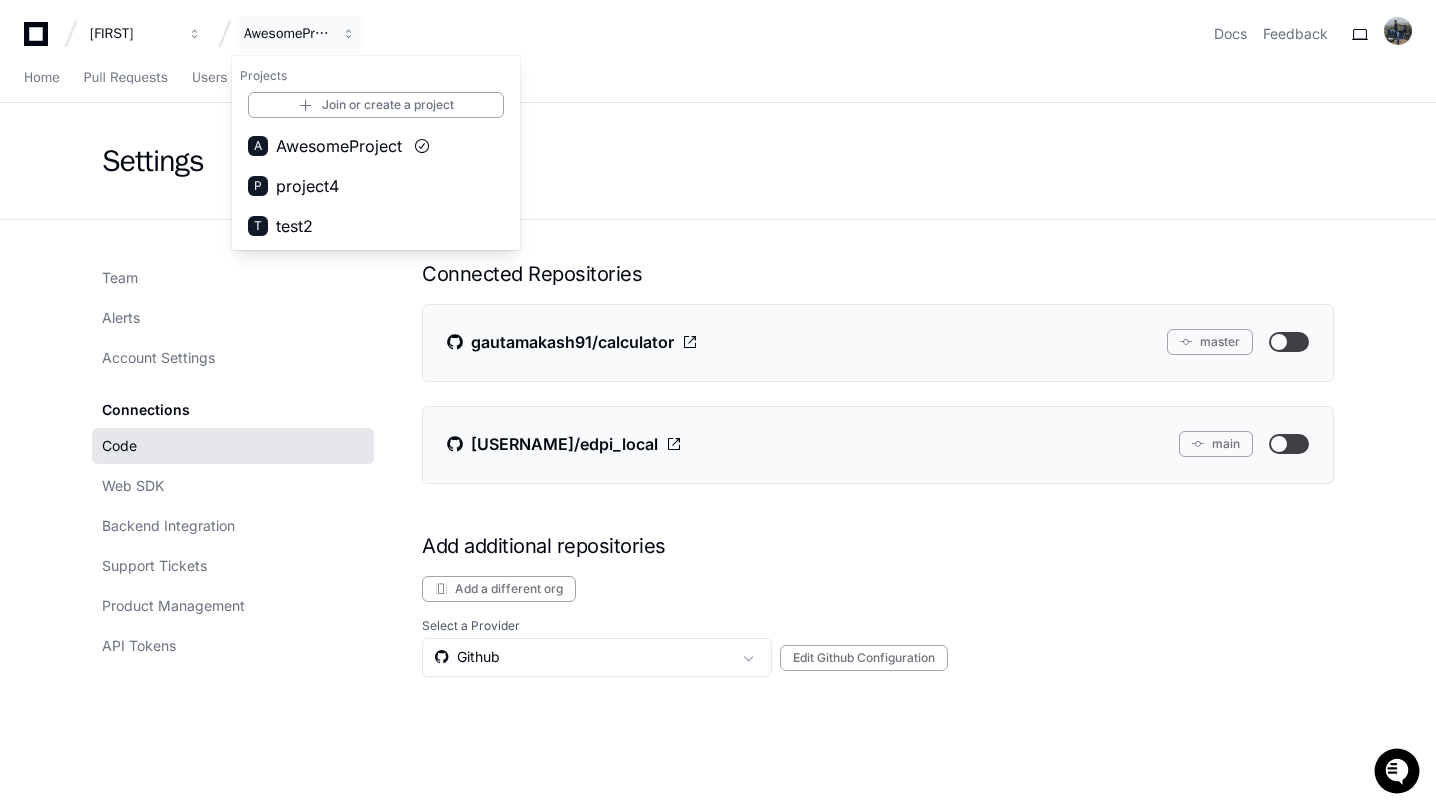 click on "Settings" 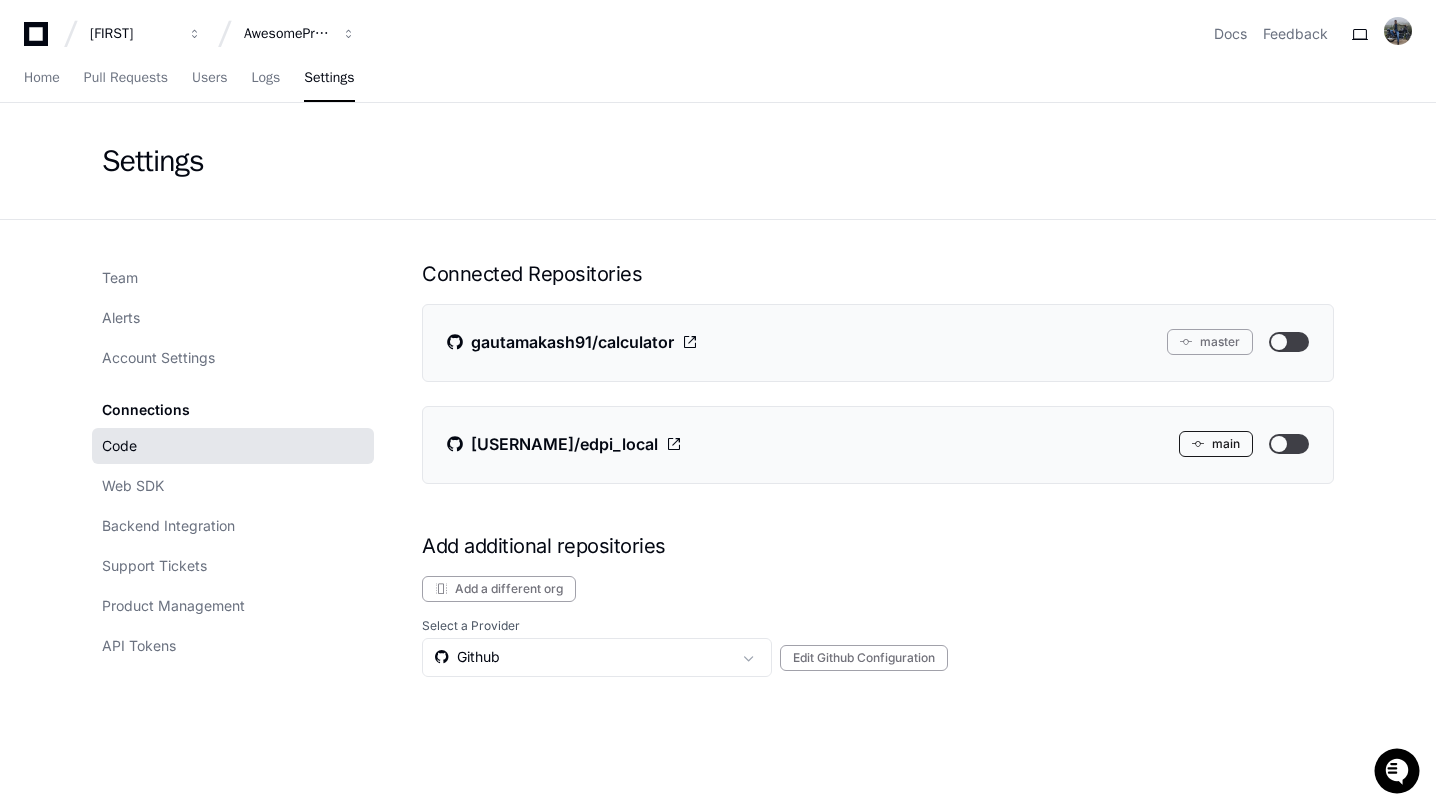 click on "main" 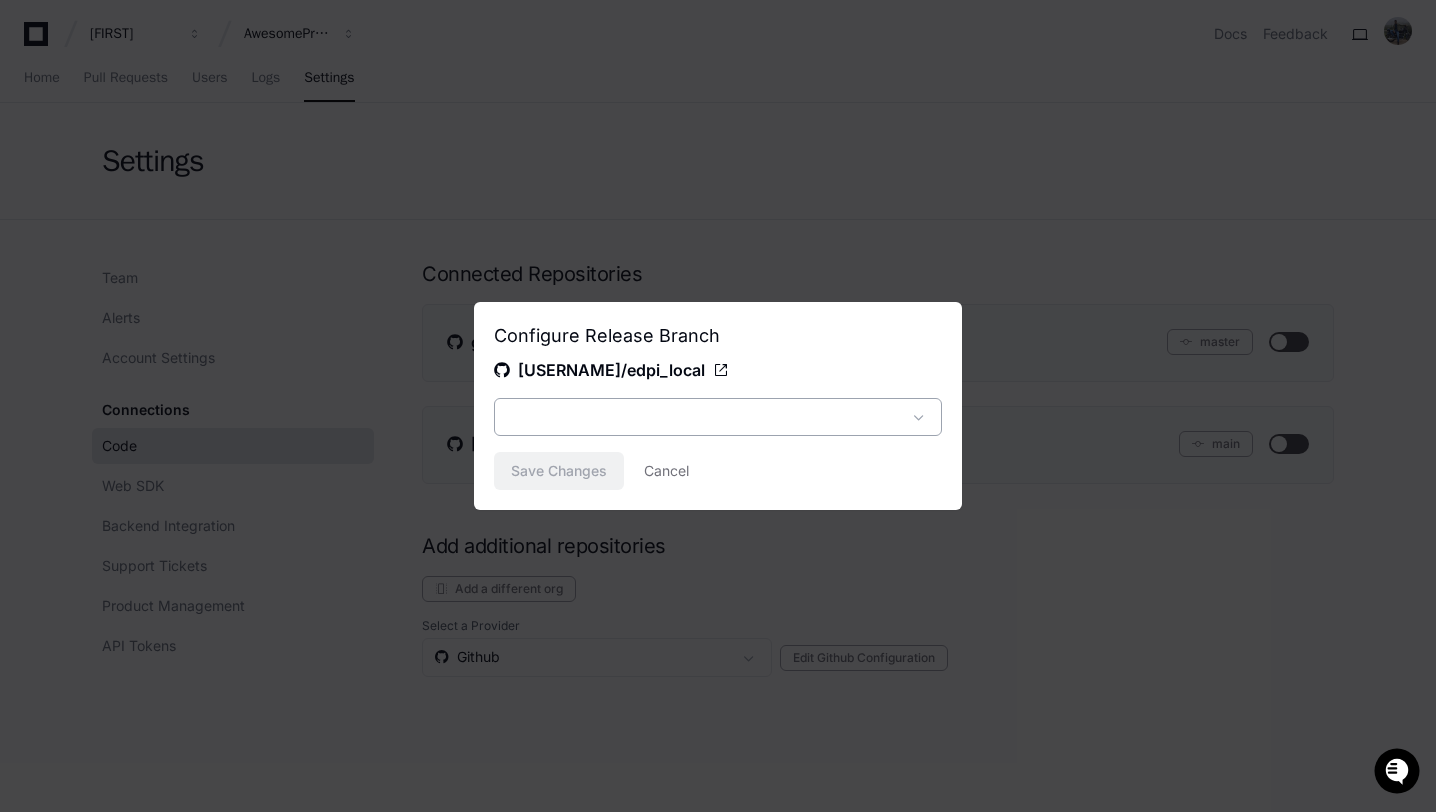 click at bounding box center (704, 417) 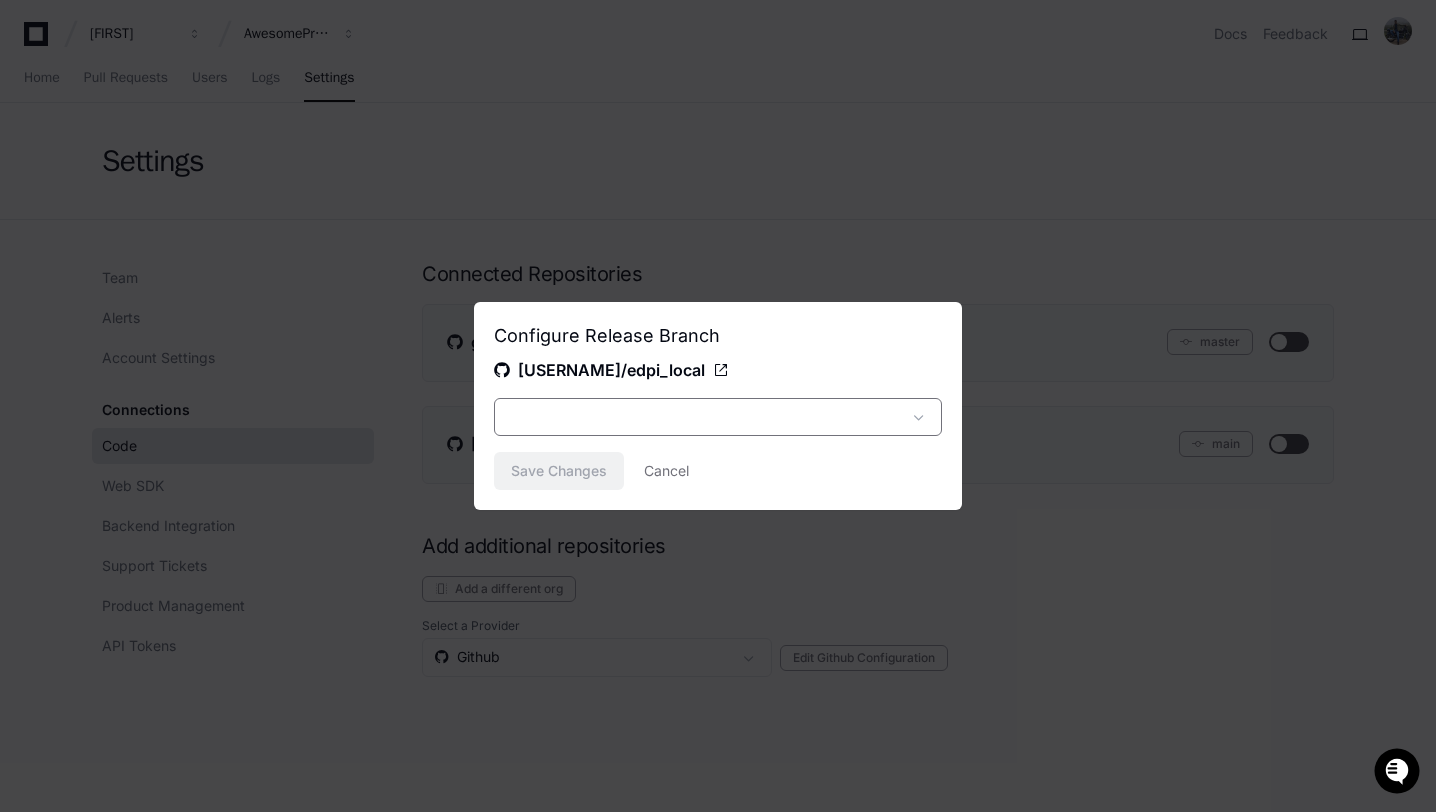 click at bounding box center [704, 417] 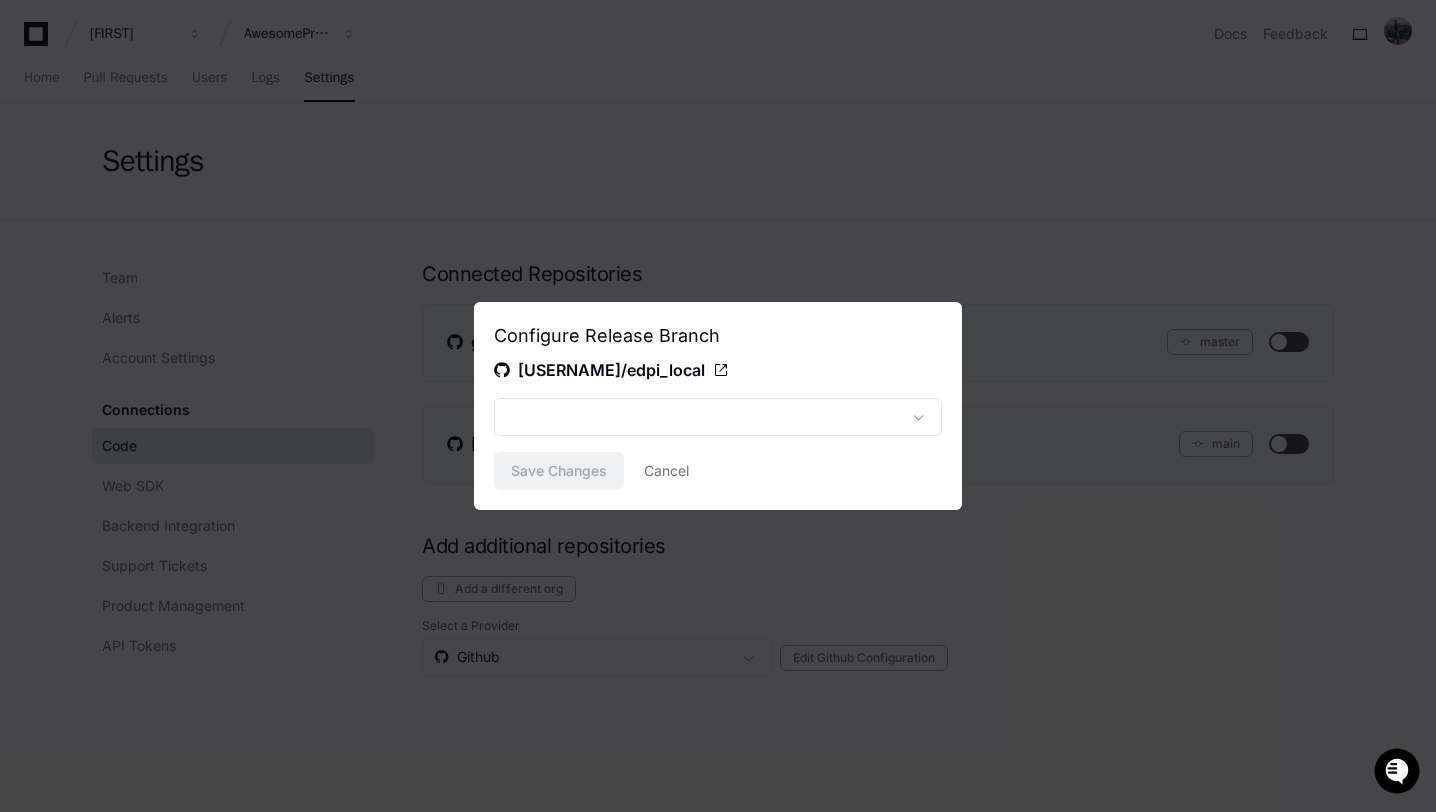 click on "Configure Release Branch" at bounding box center [718, 336] 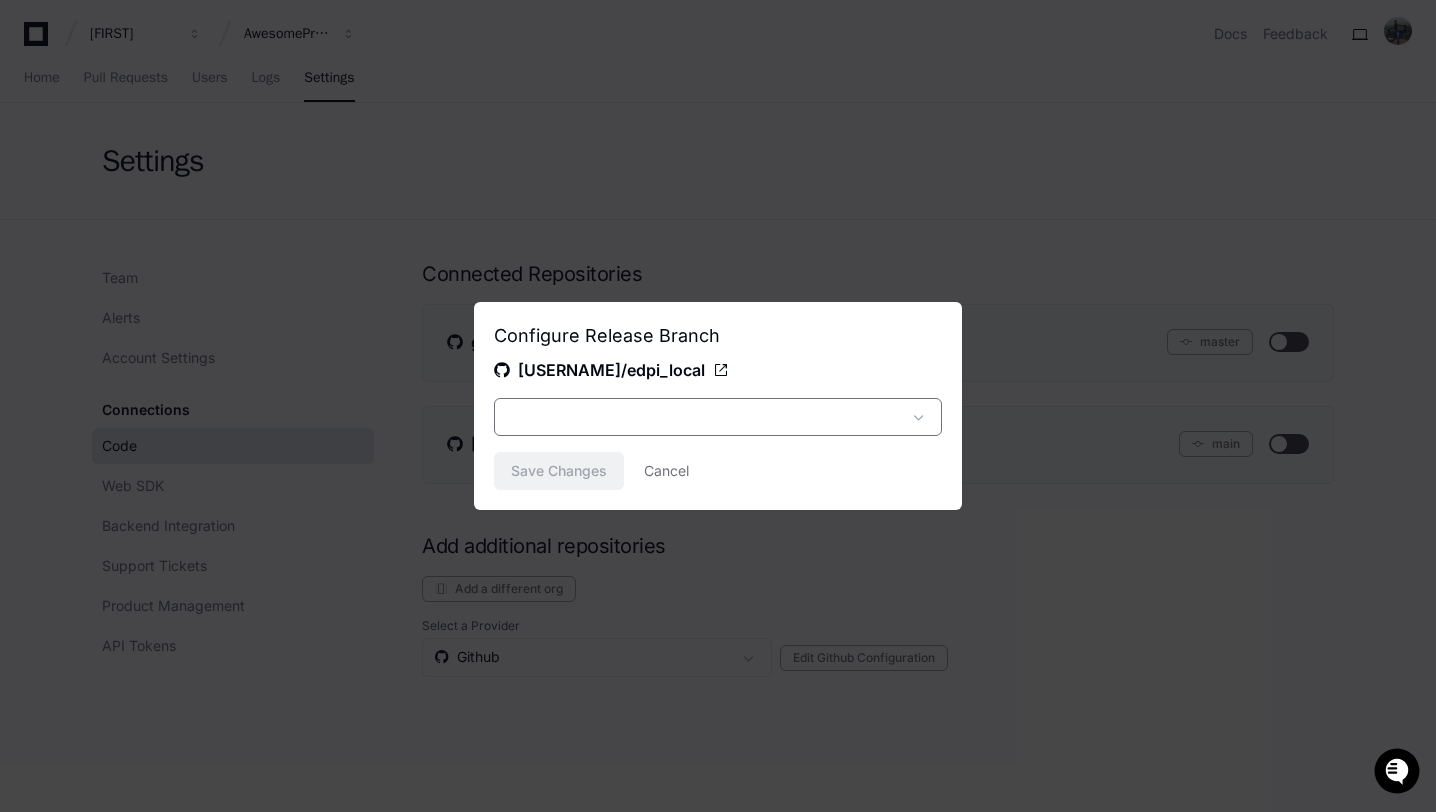 click at bounding box center [704, 417] 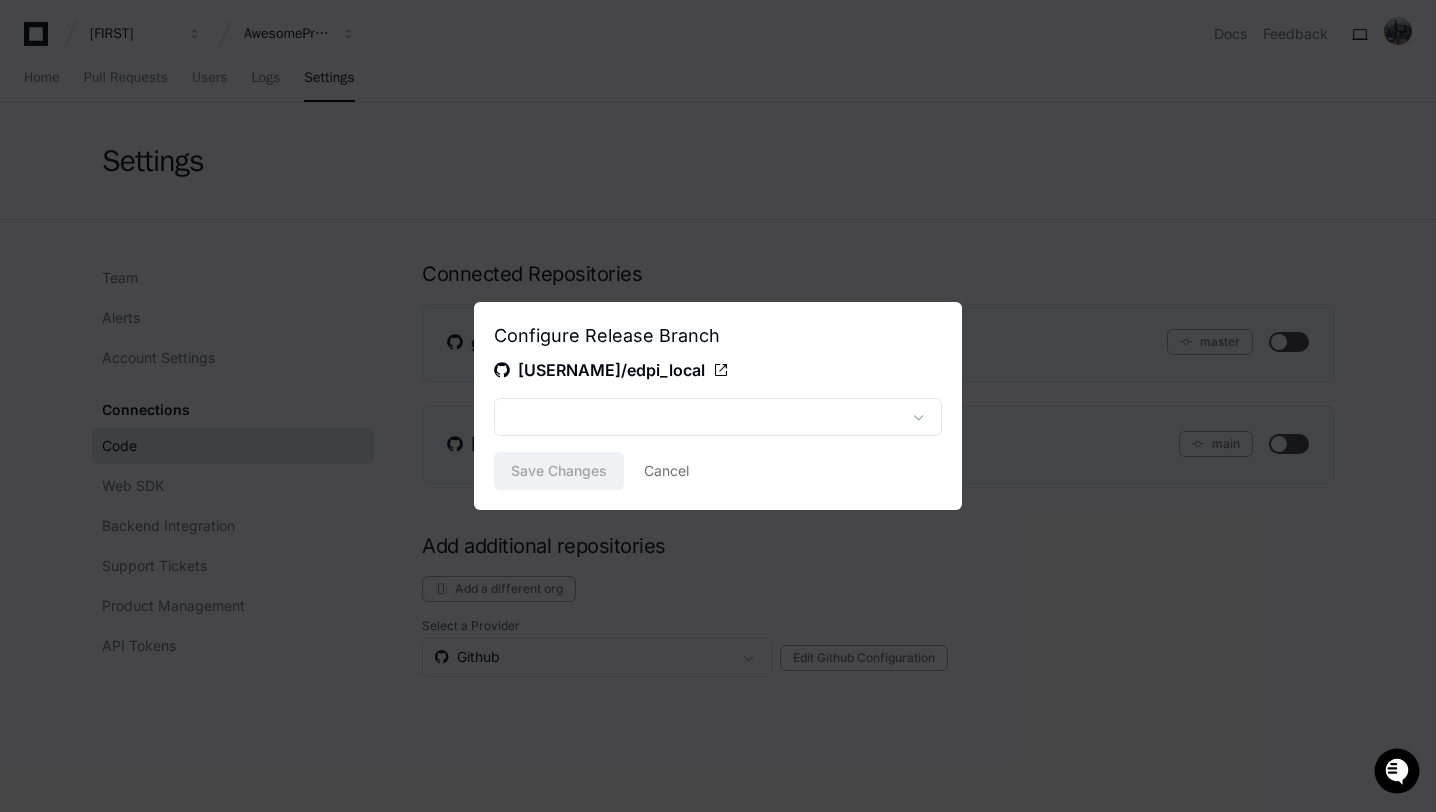click at bounding box center (718, 406) 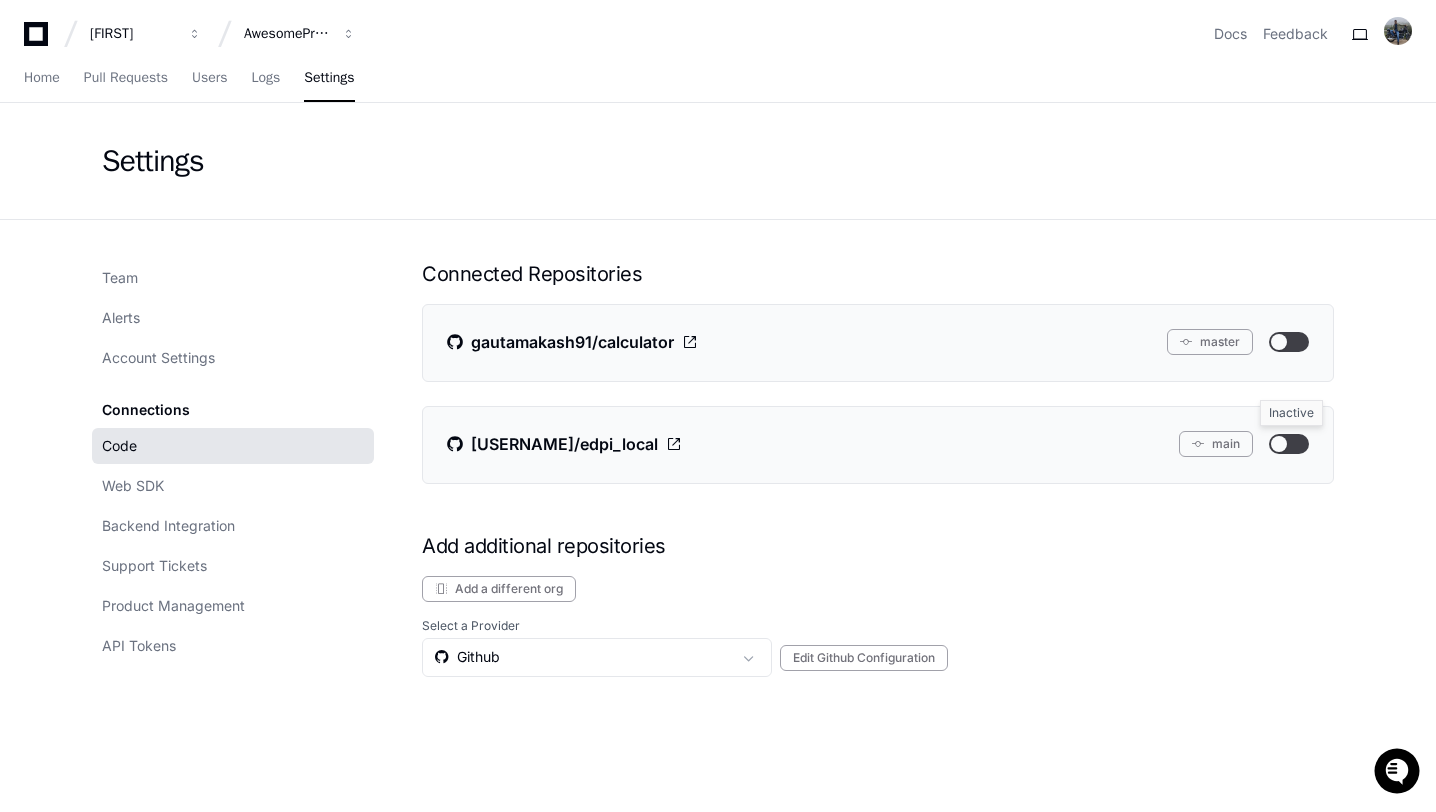 click 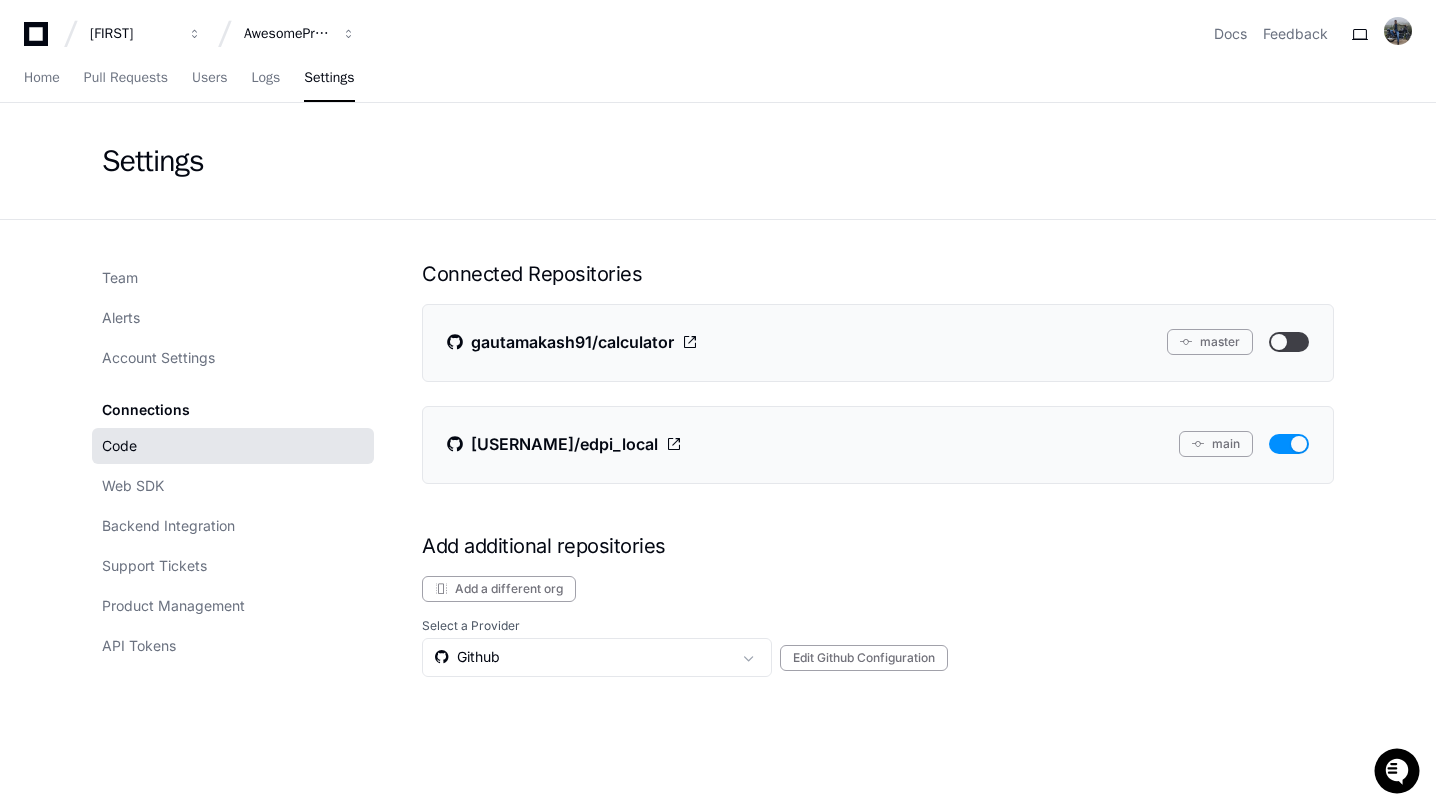 click 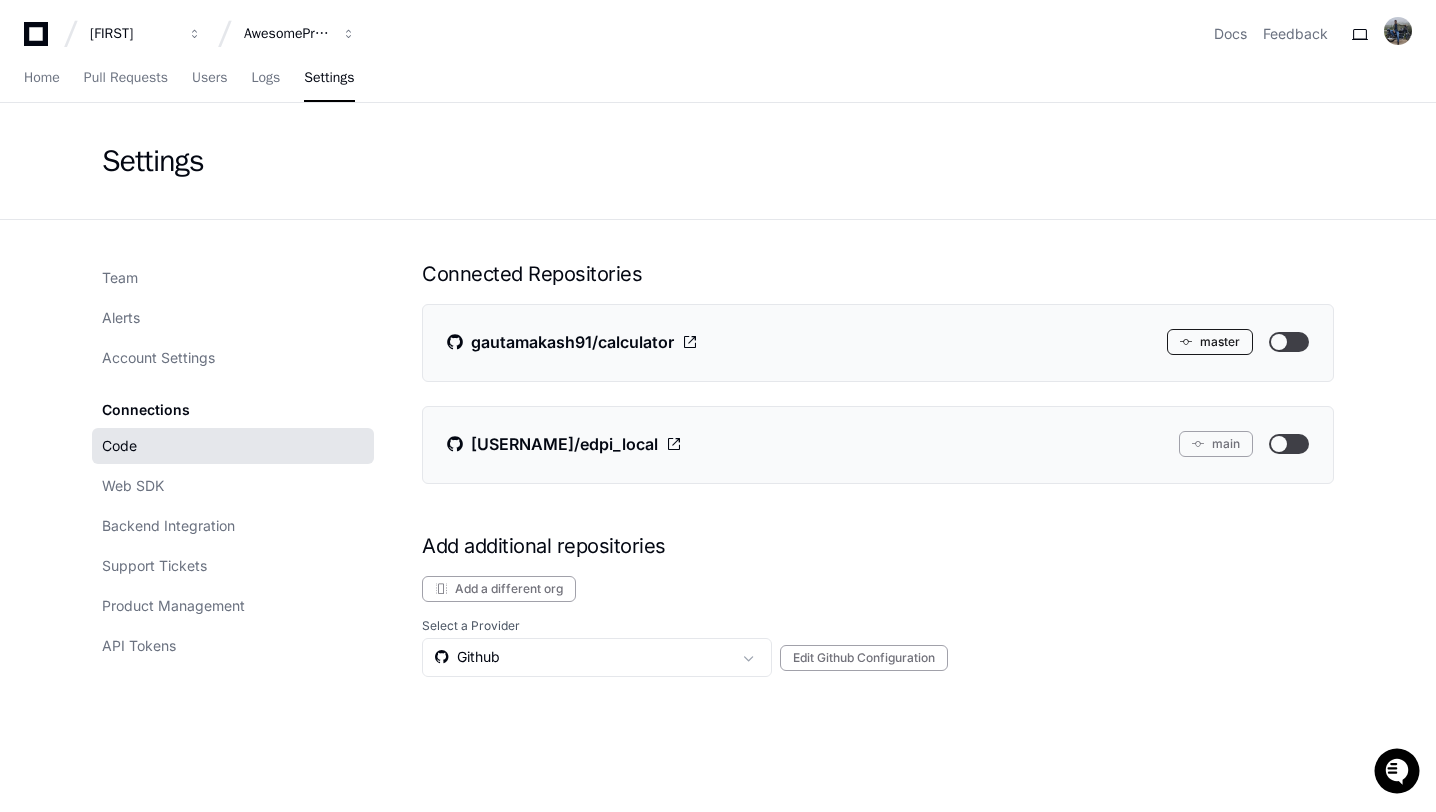 click on "master" 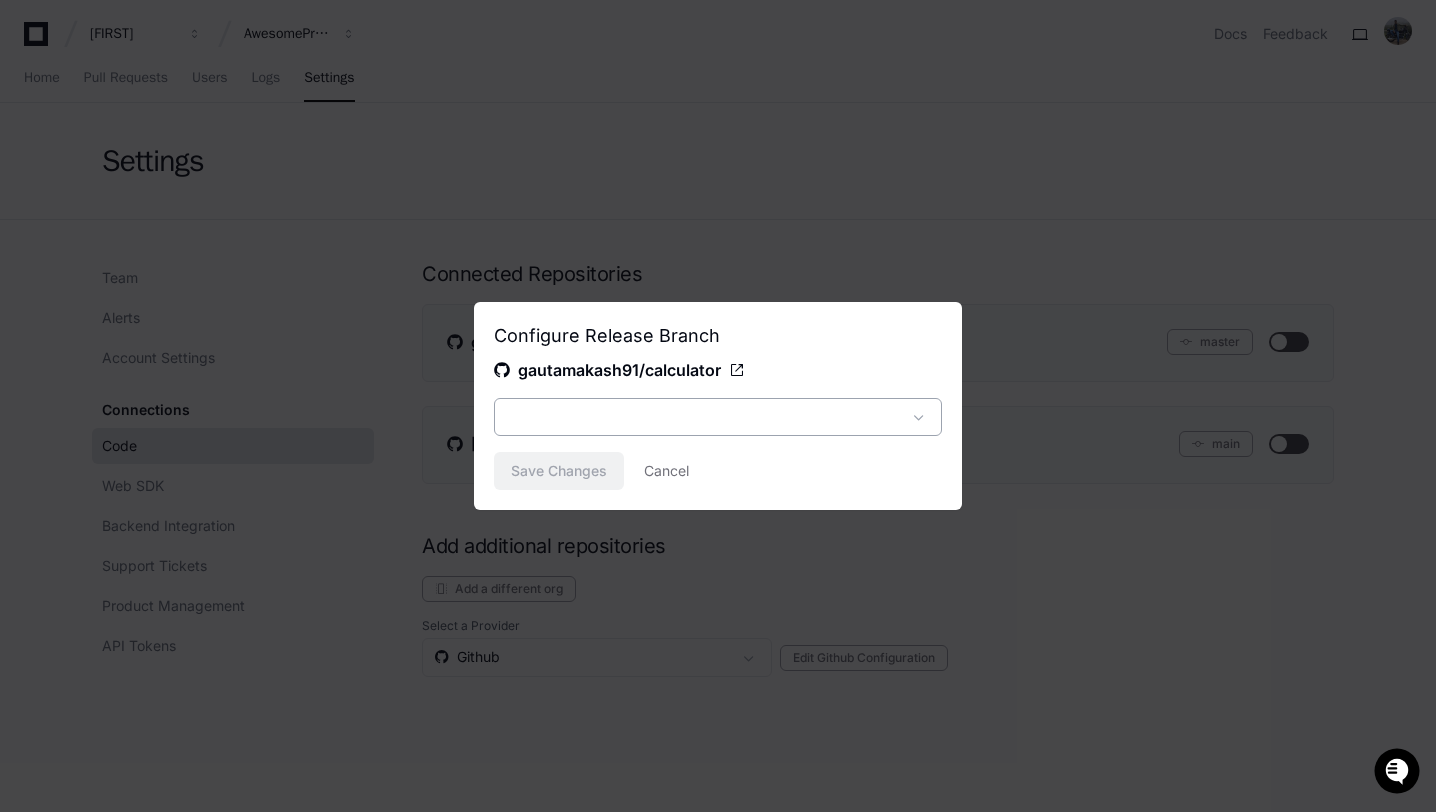 click at bounding box center (704, 417) 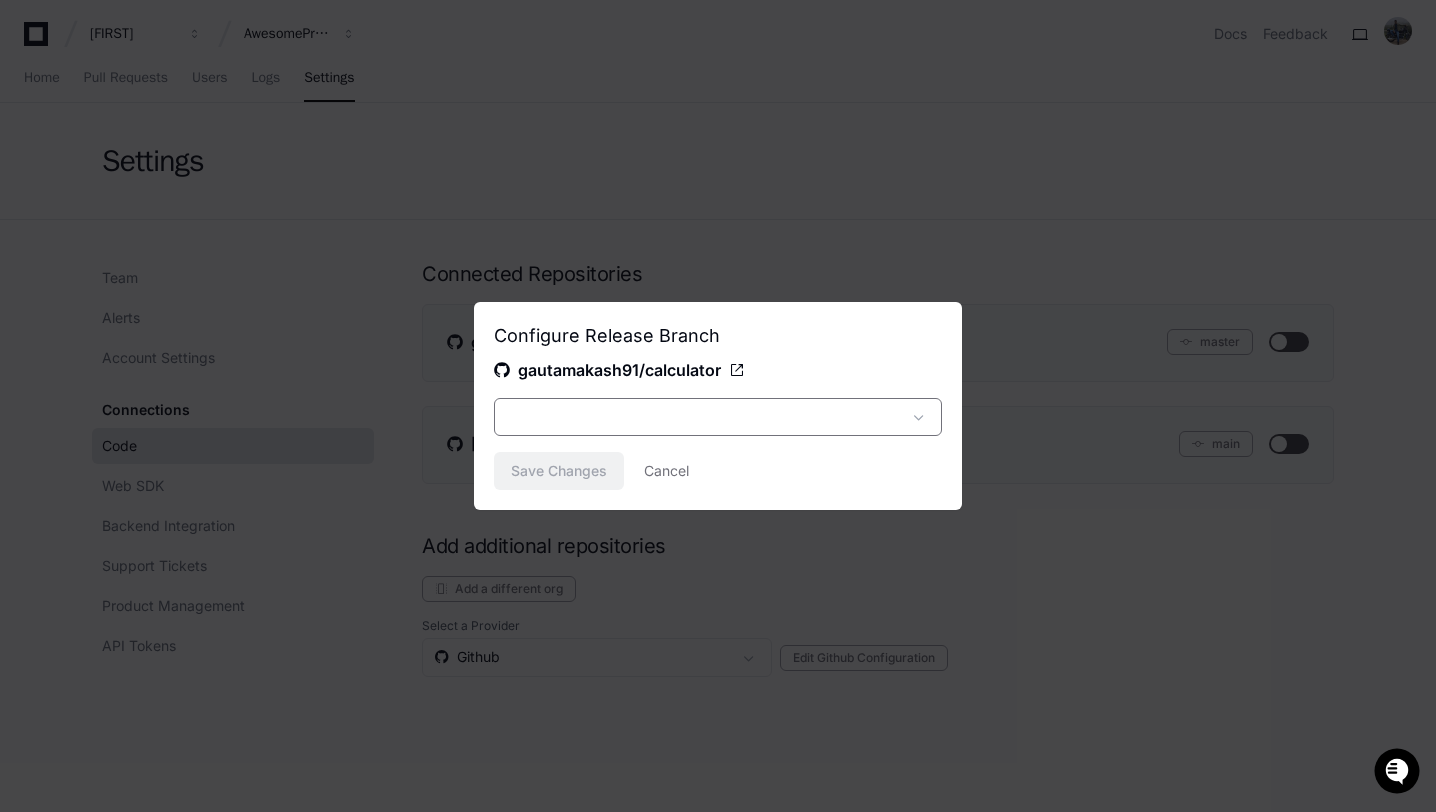 click at bounding box center (704, 417) 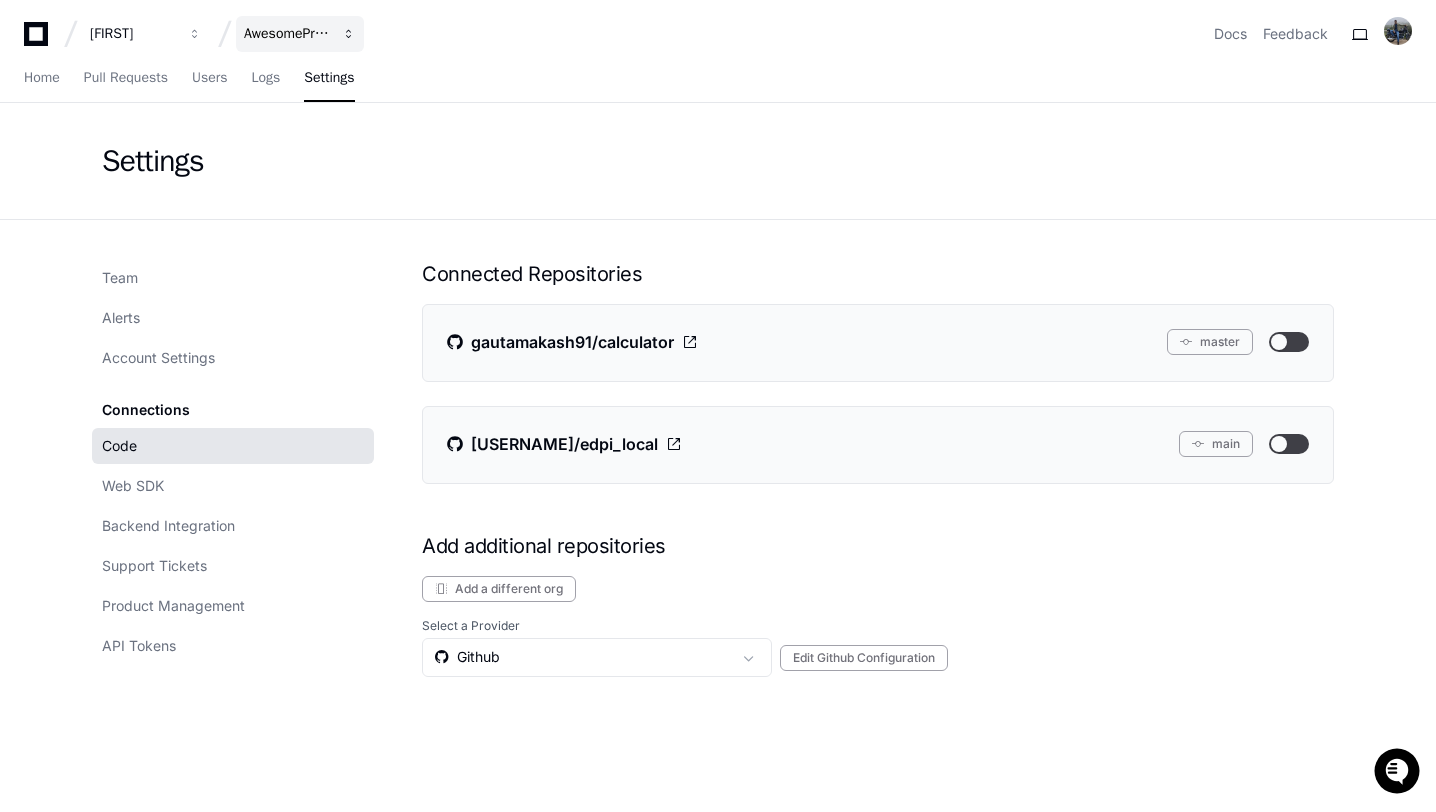 click on "AwesomeProject" at bounding box center (133, 34) 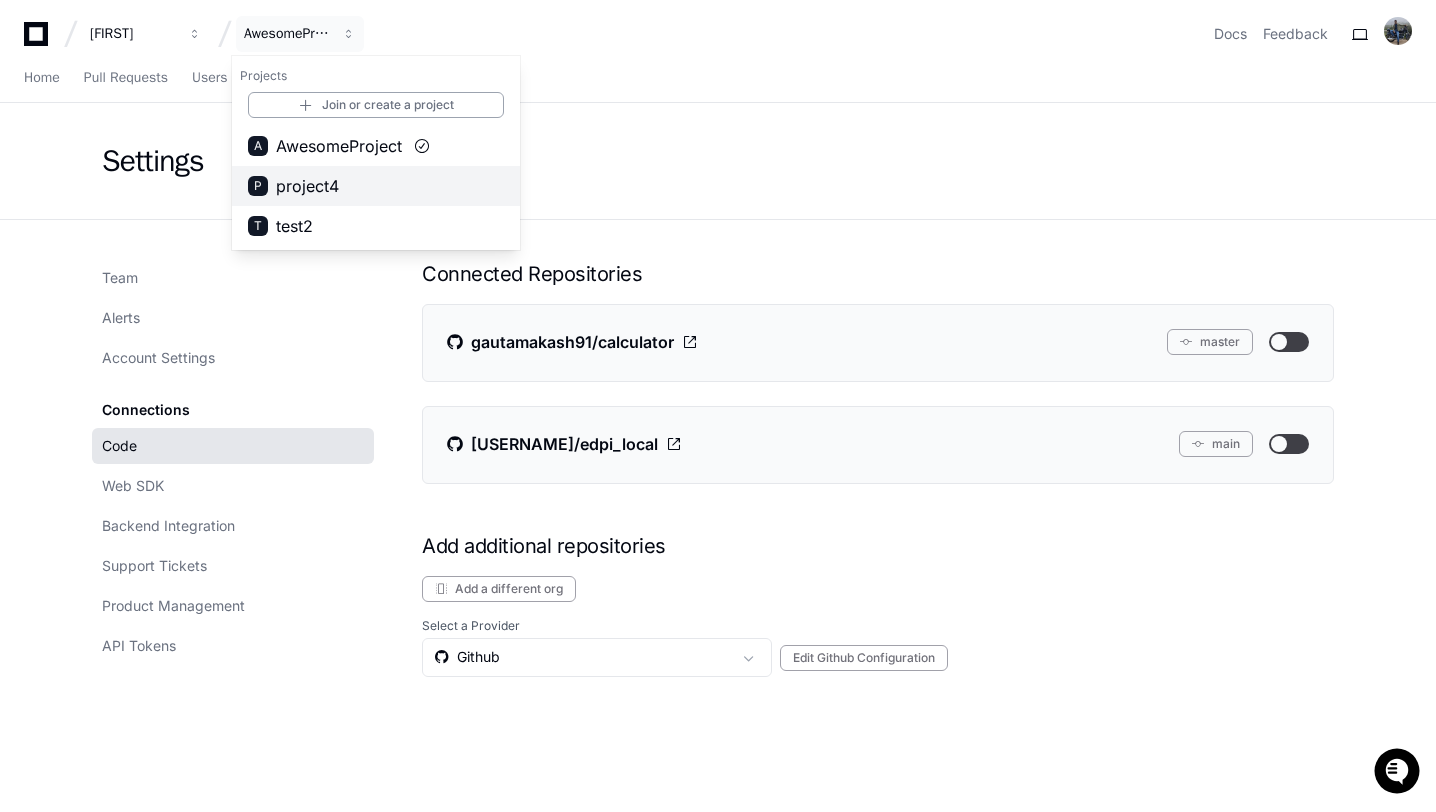 click on "project4" at bounding box center (307, 186) 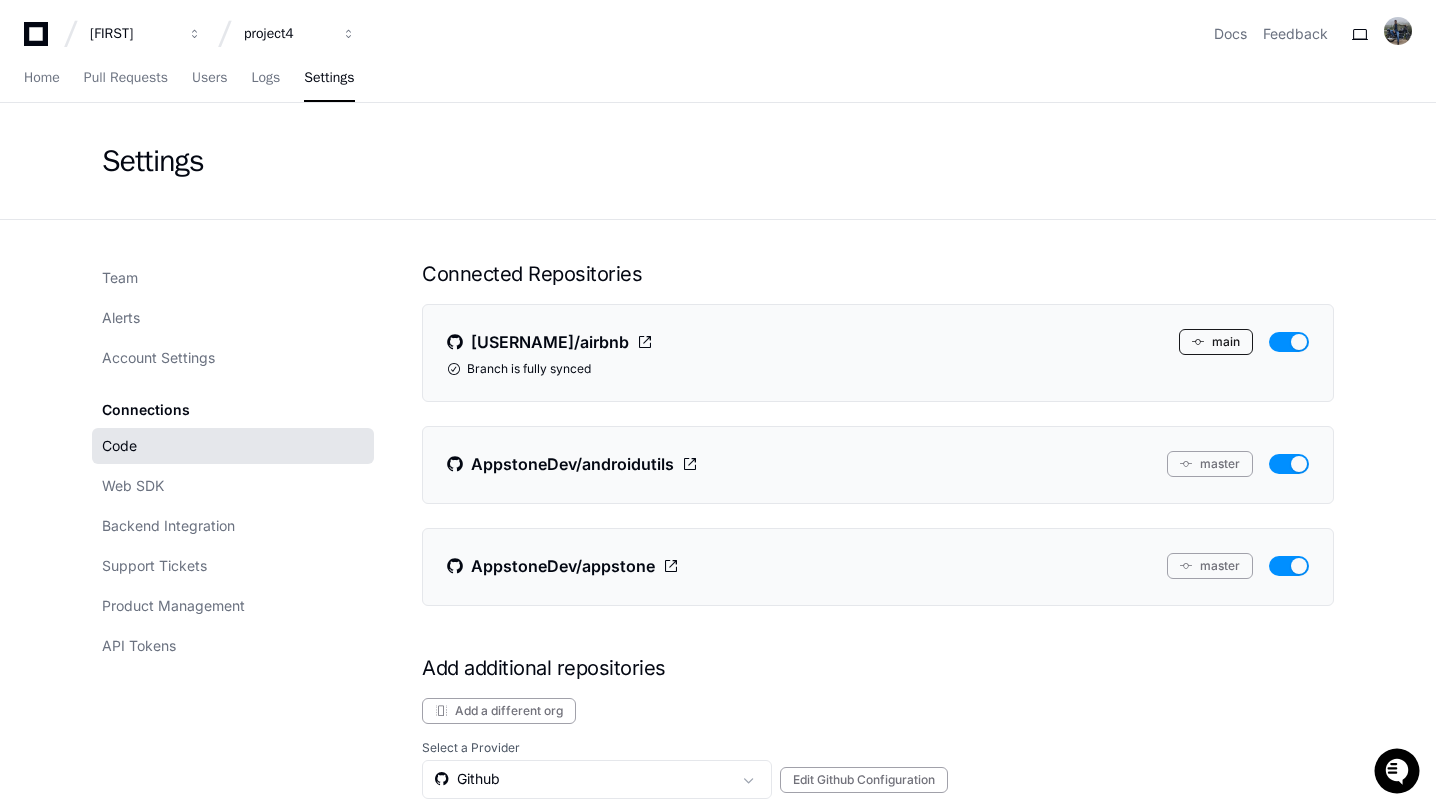 click 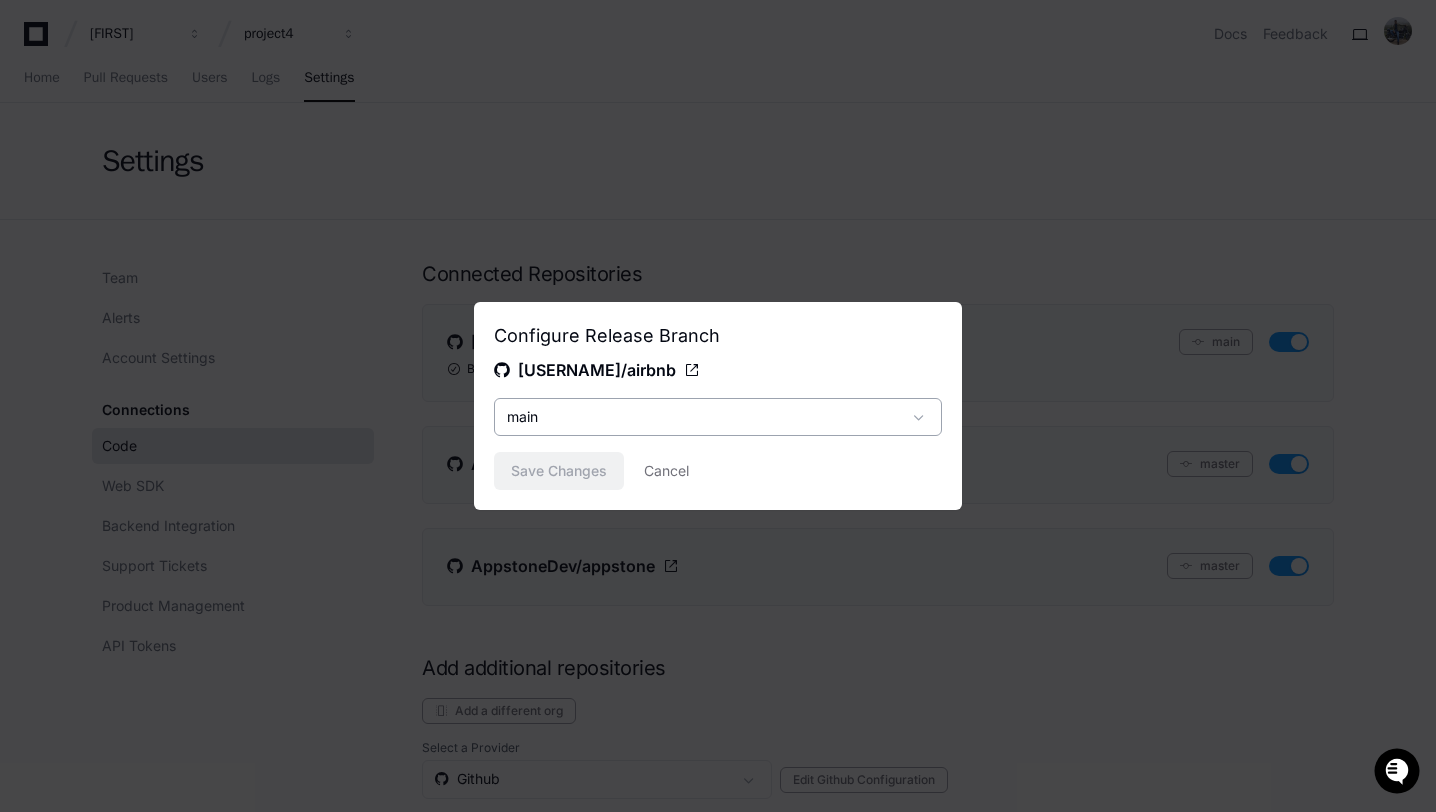 click on "main" at bounding box center [704, 417] 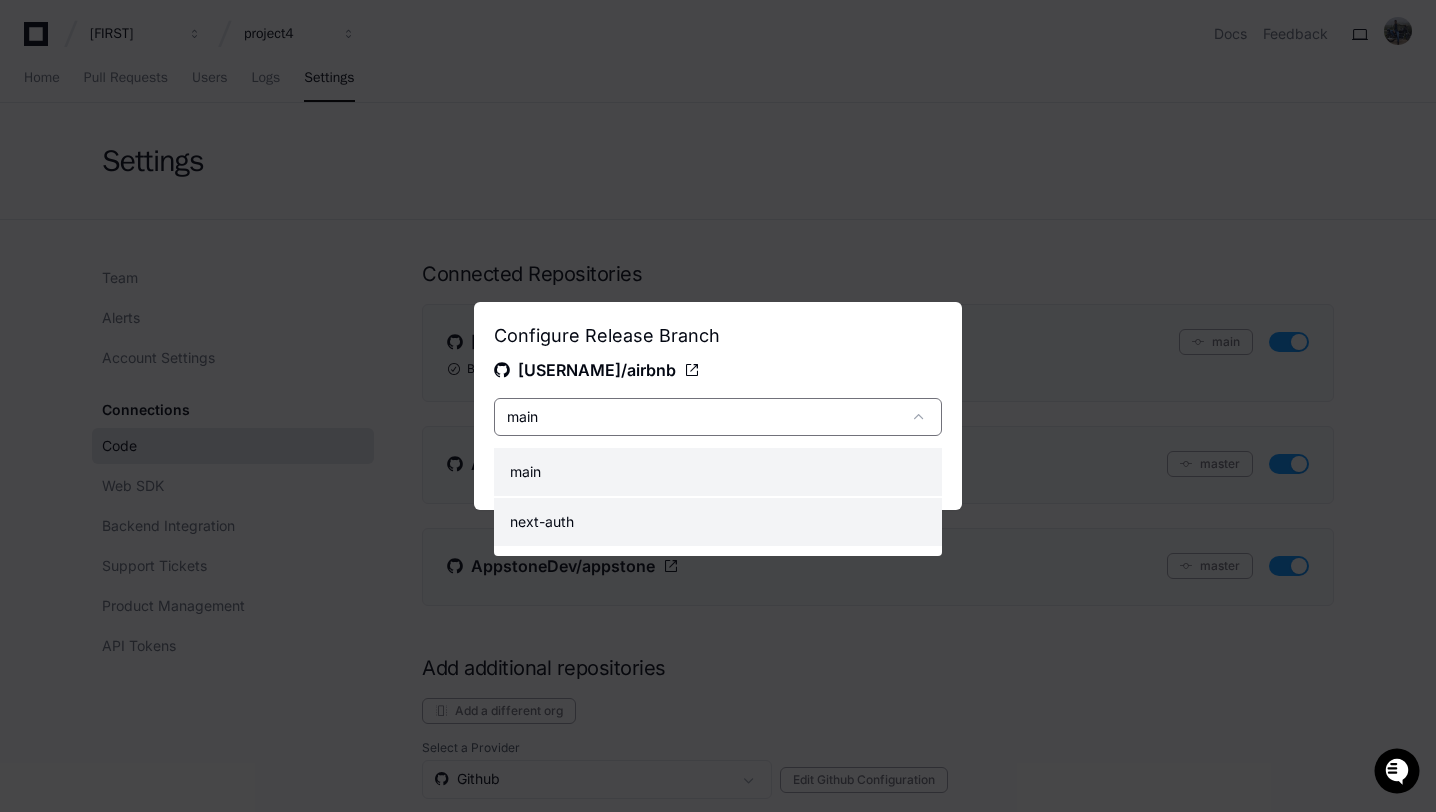 click on "next-auth" at bounding box center (718, 522) 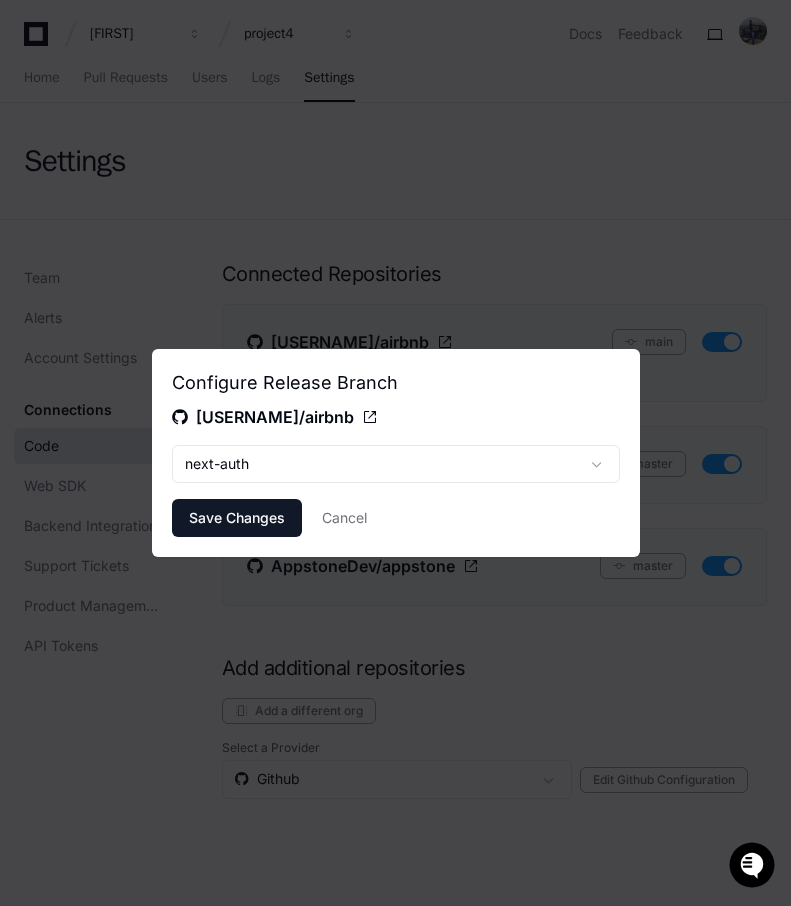 click on "Save Changes" at bounding box center [237, 518] 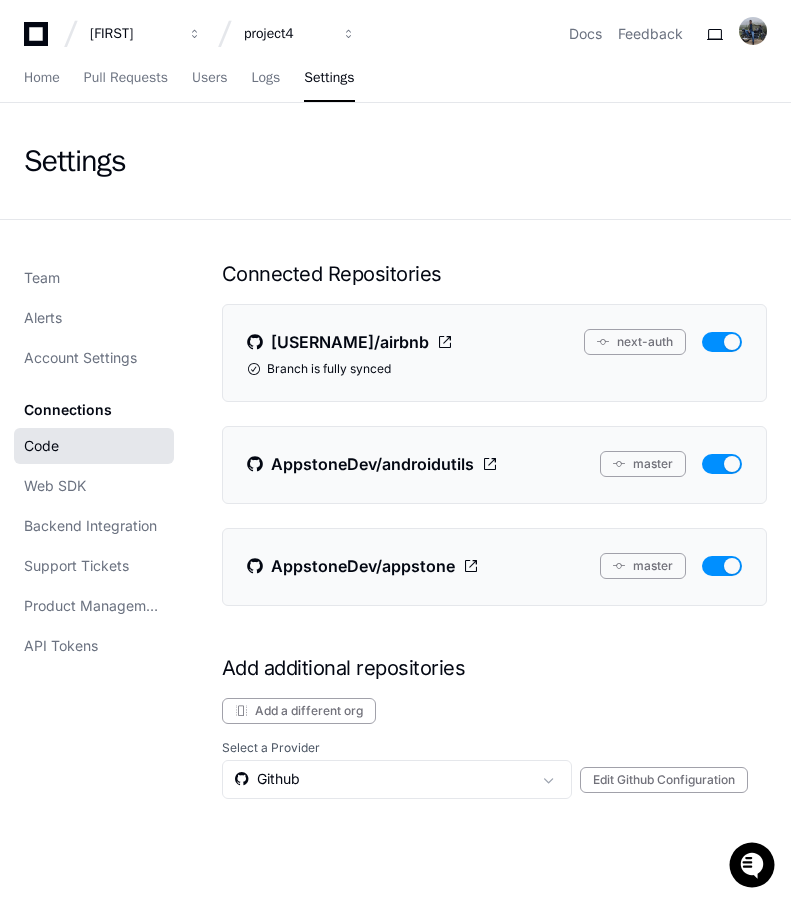 click on "next-auth" 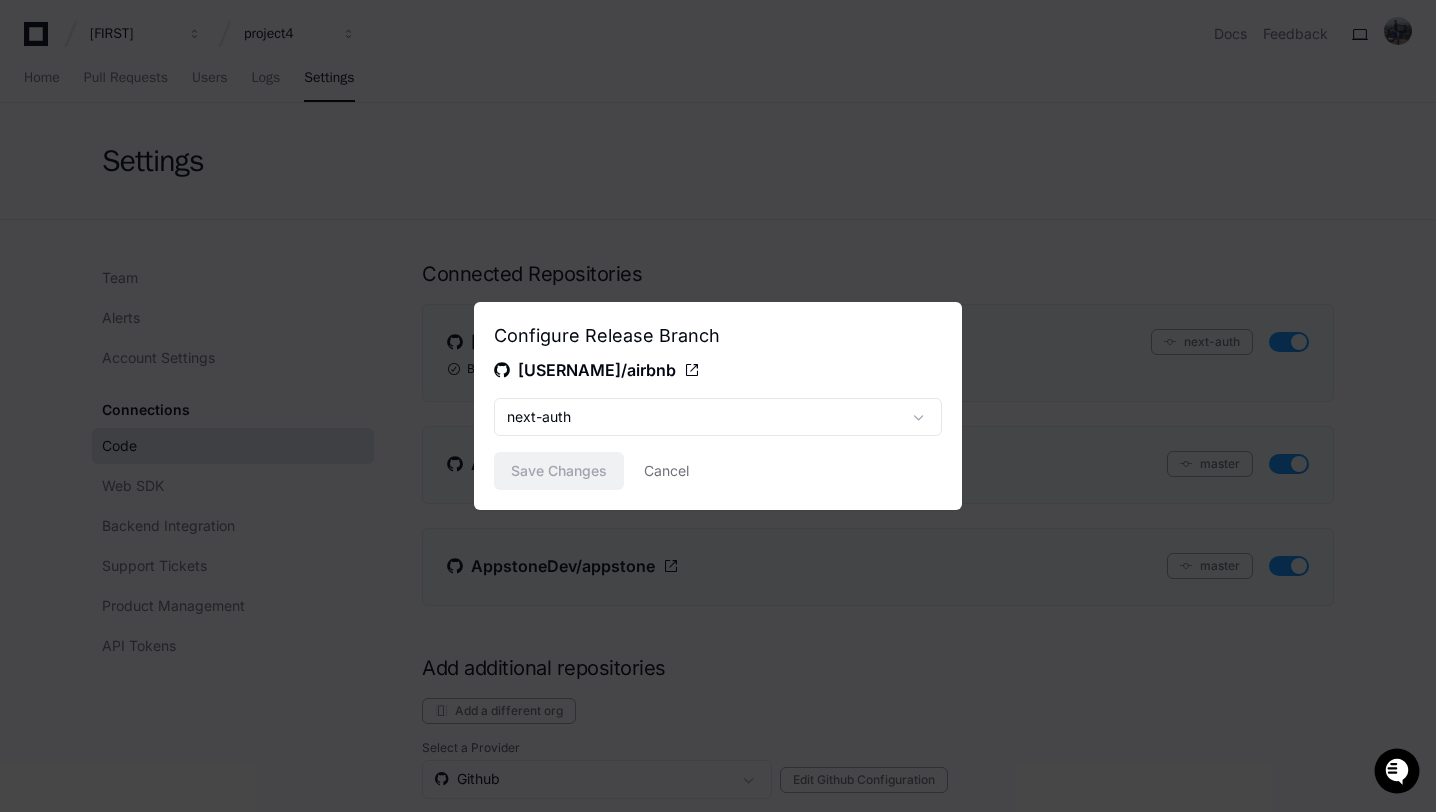 click at bounding box center (718, 406) 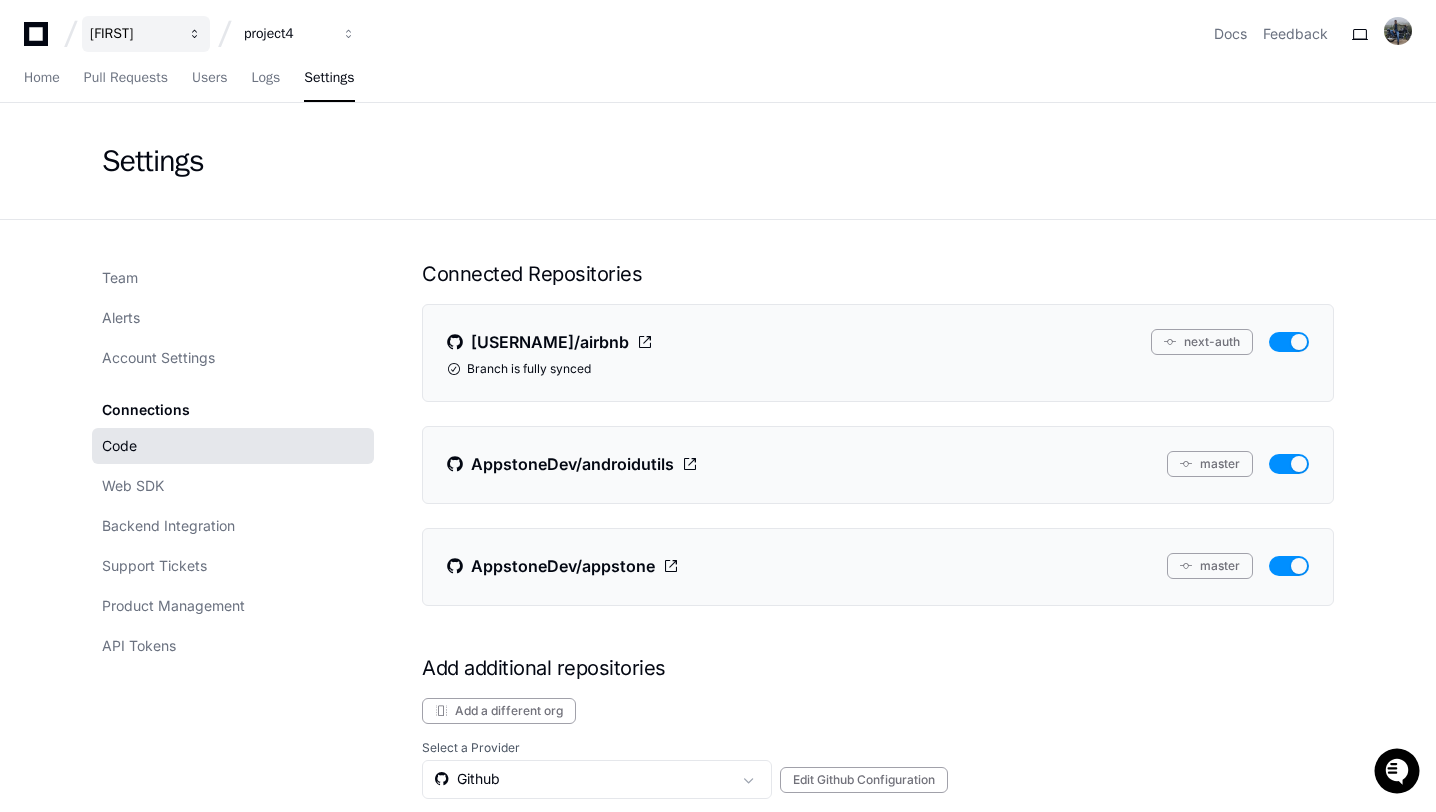 click on "[FIRST]" at bounding box center (133, 34) 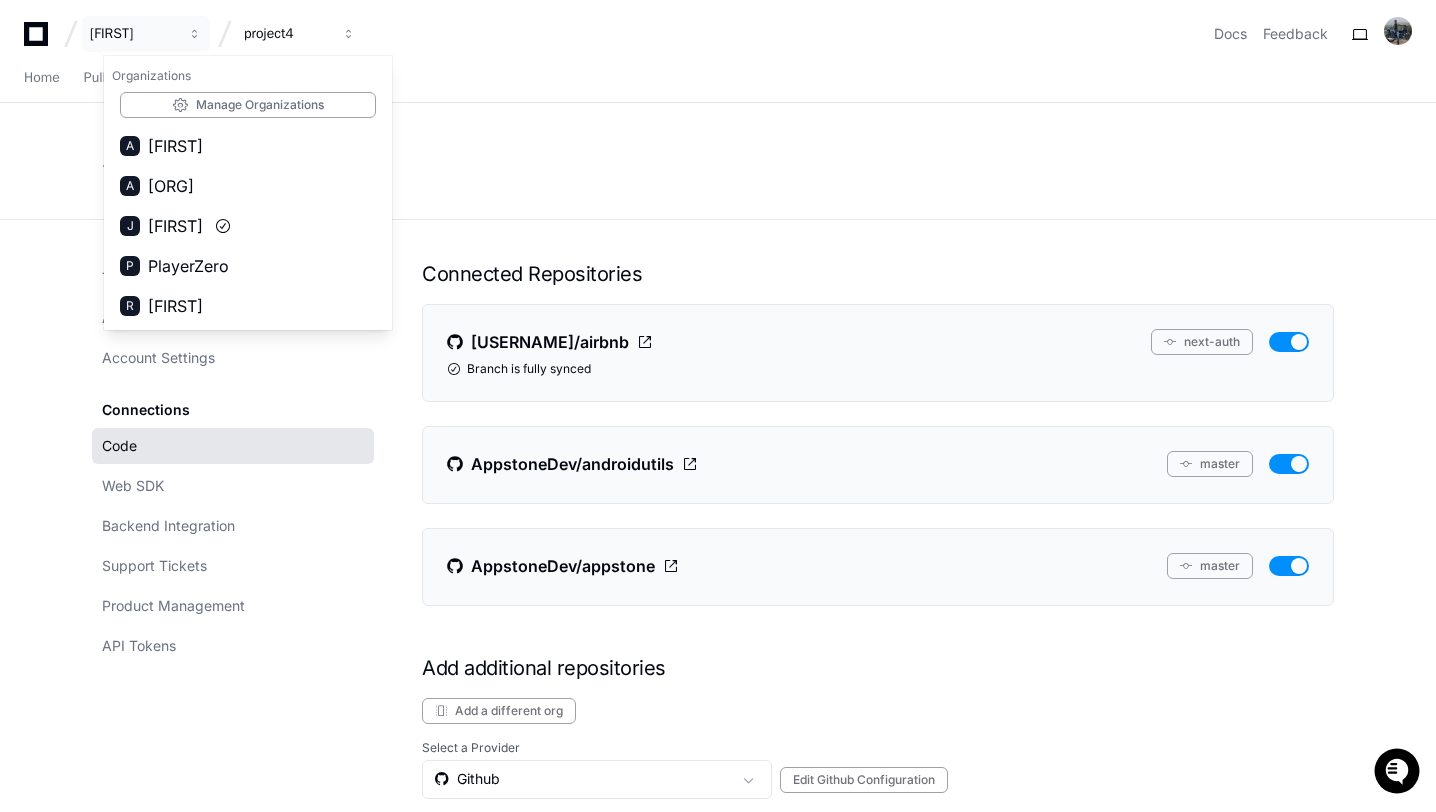 click on "Settings" 